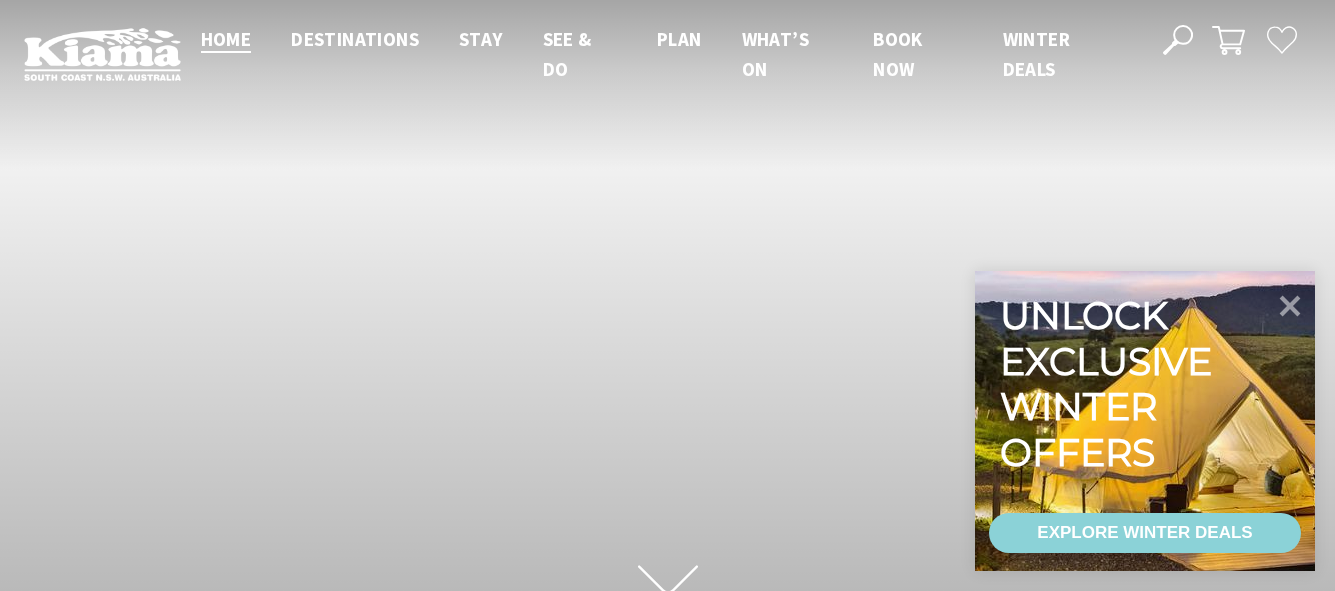 scroll, scrollTop: 0, scrollLeft: 0, axis: both 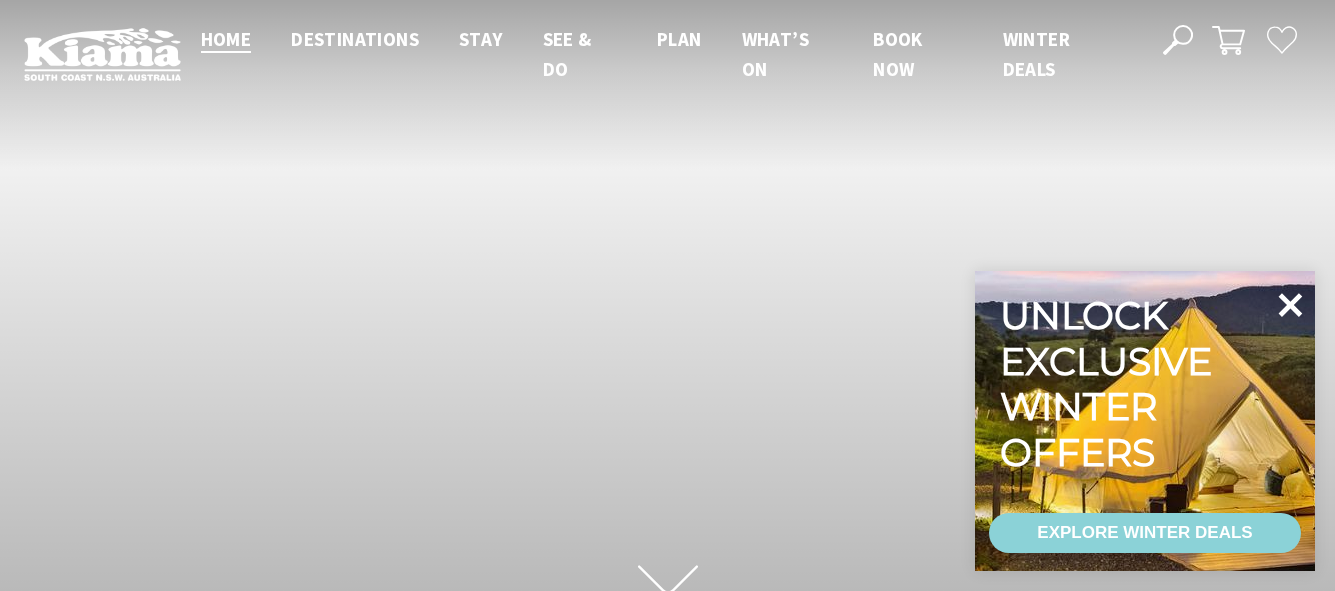 click 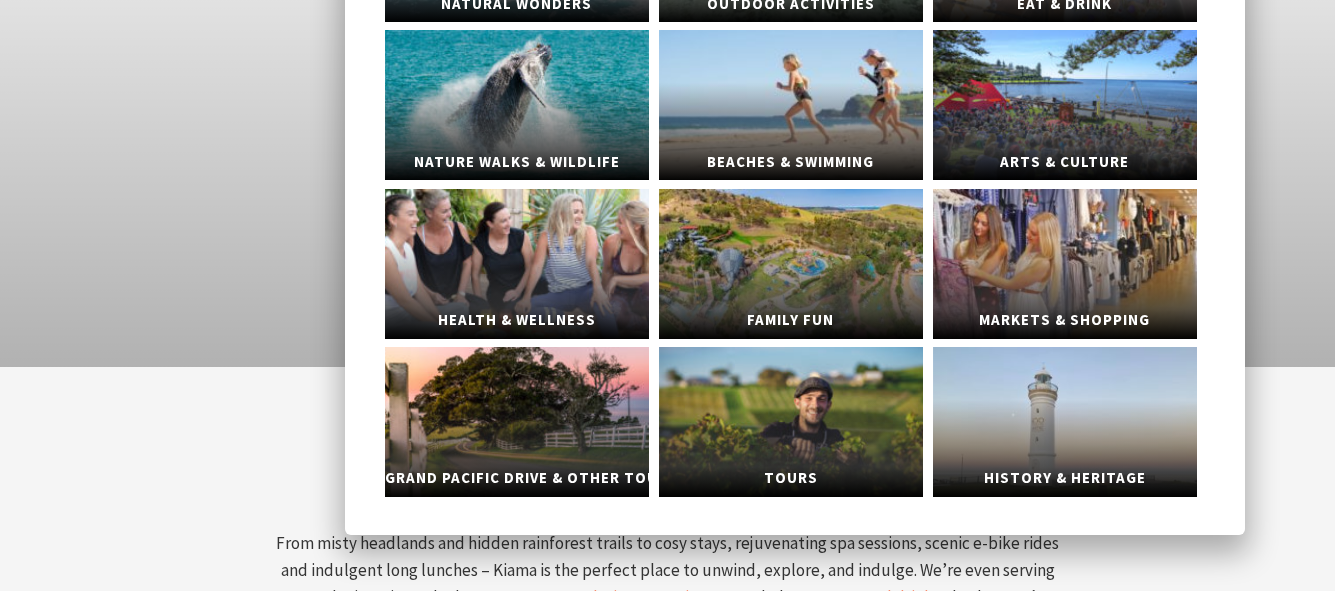 scroll, scrollTop: 285, scrollLeft: 0, axis: vertical 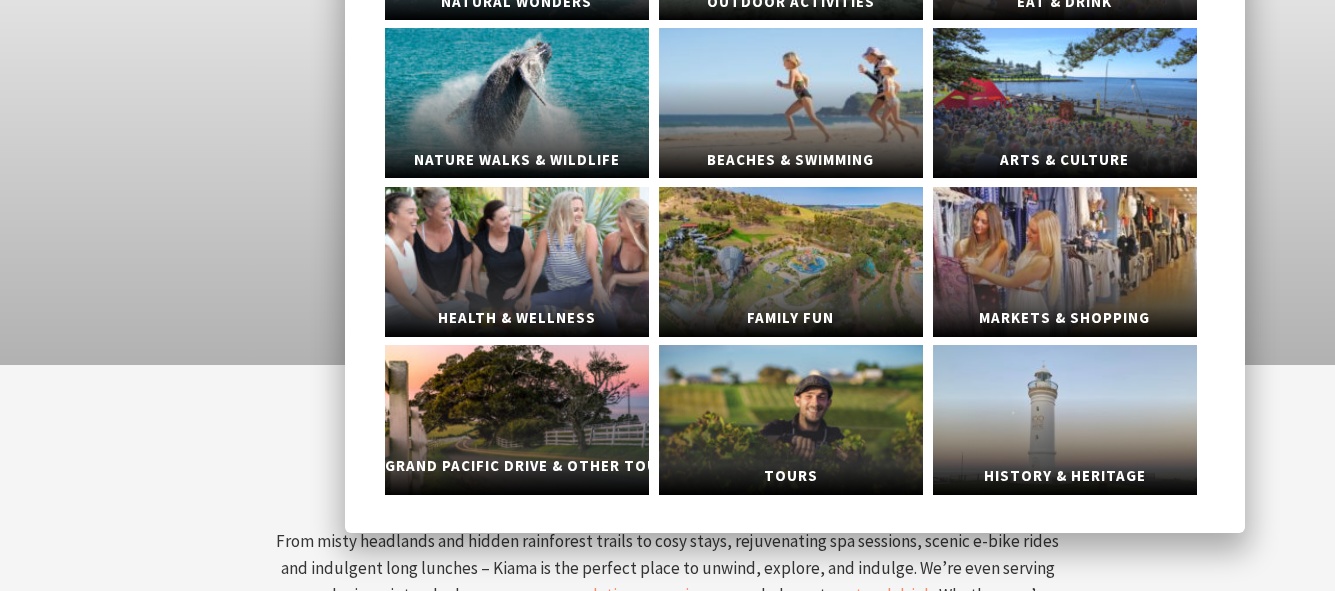click on "Grand Pacific Drive & Other Touring" at bounding box center (517, 466) 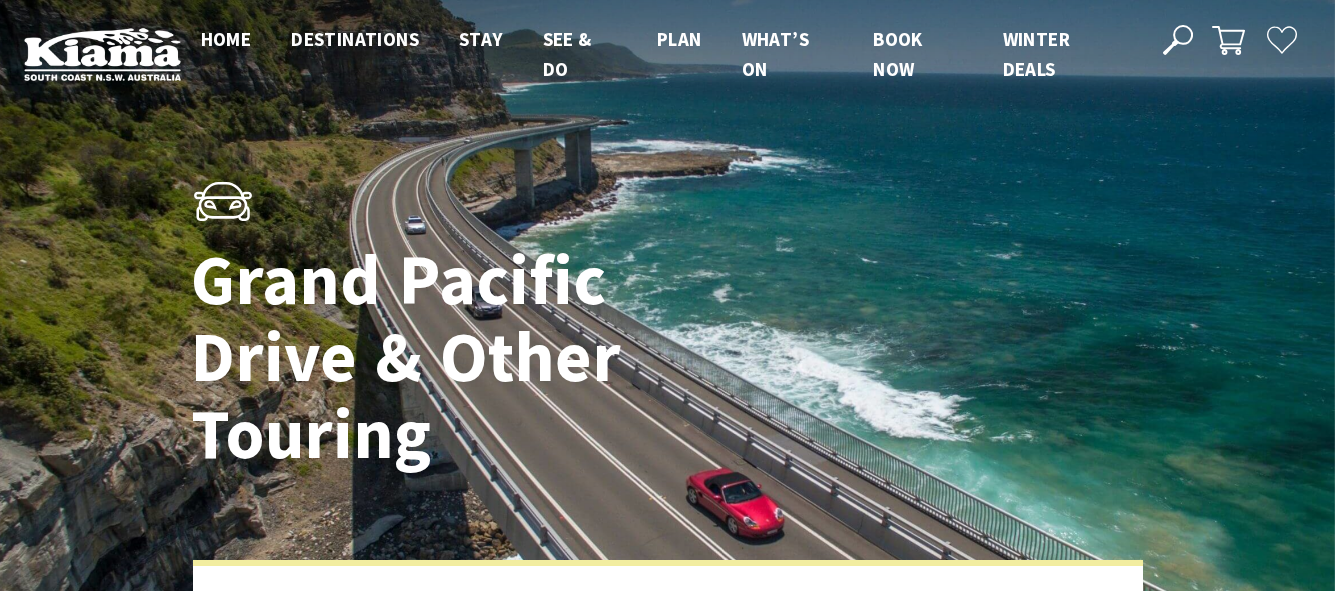 scroll, scrollTop: 0, scrollLeft: 0, axis: both 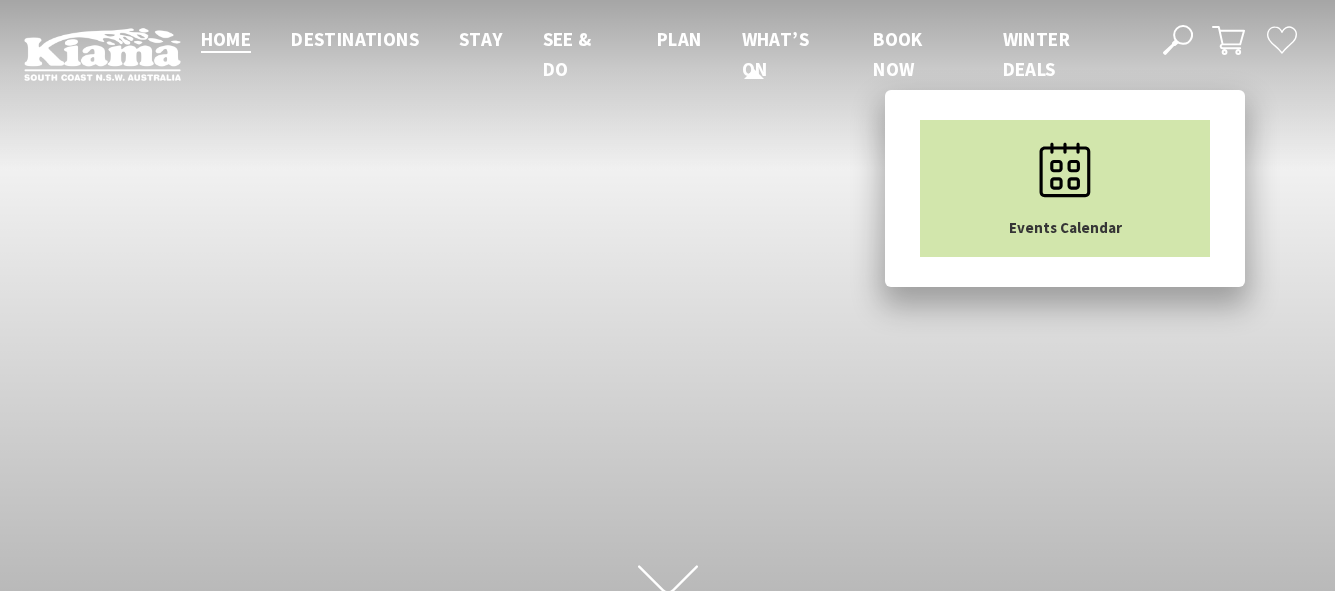 click 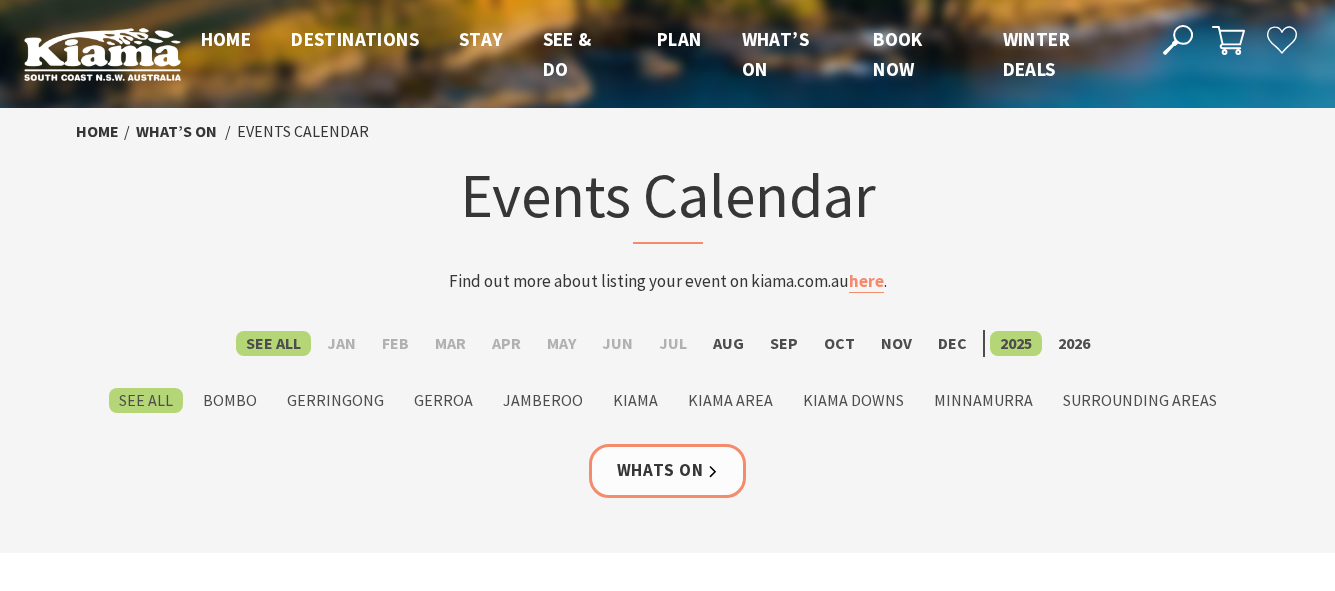 scroll, scrollTop: 0, scrollLeft: 0, axis: both 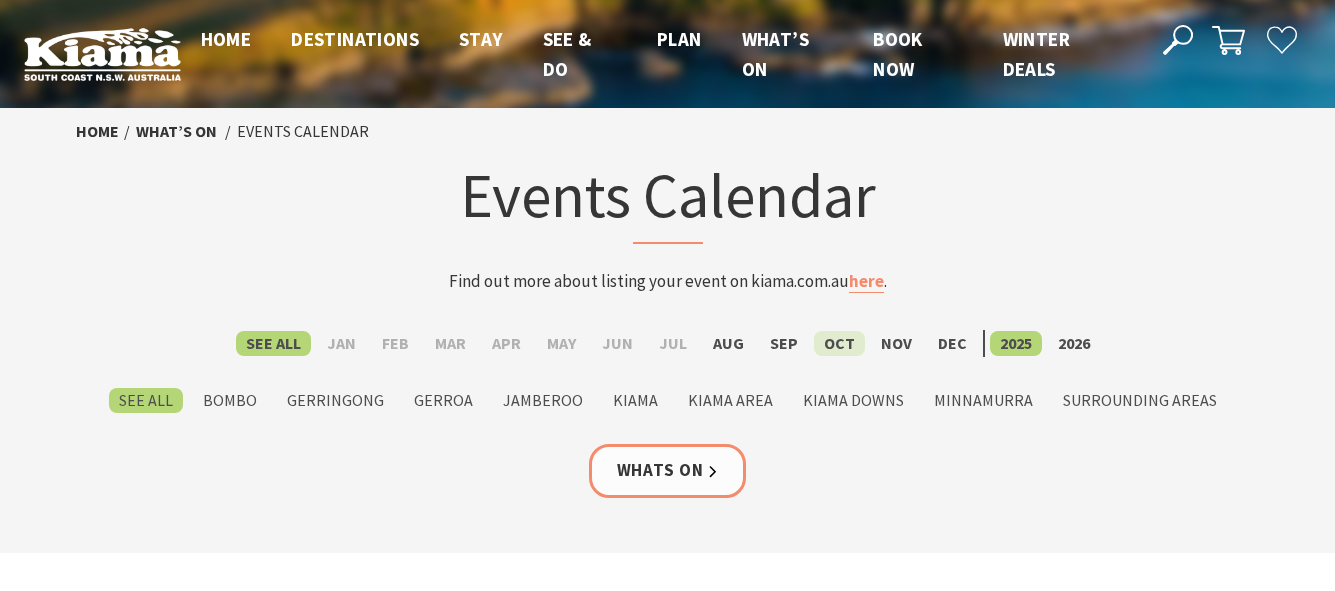 click on "Oct" at bounding box center [839, 343] 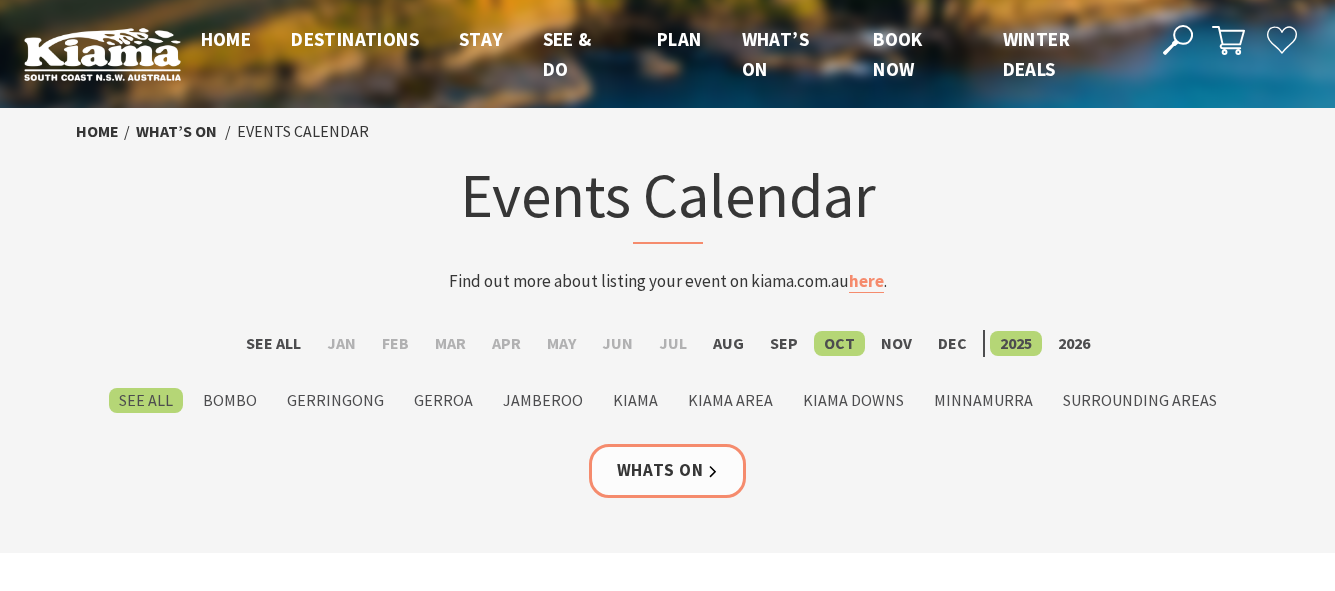 scroll, scrollTop: 0, scrollLeft: 0, axis: both 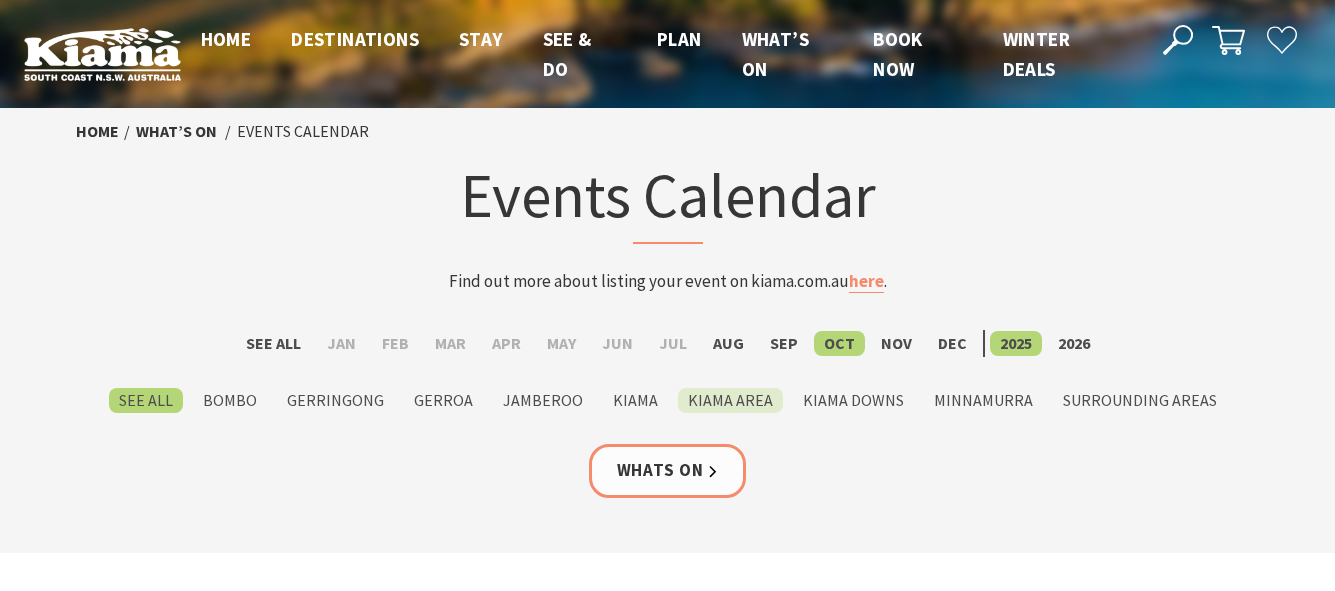 click on "Kiama Area" at bounding box center [730, 400] 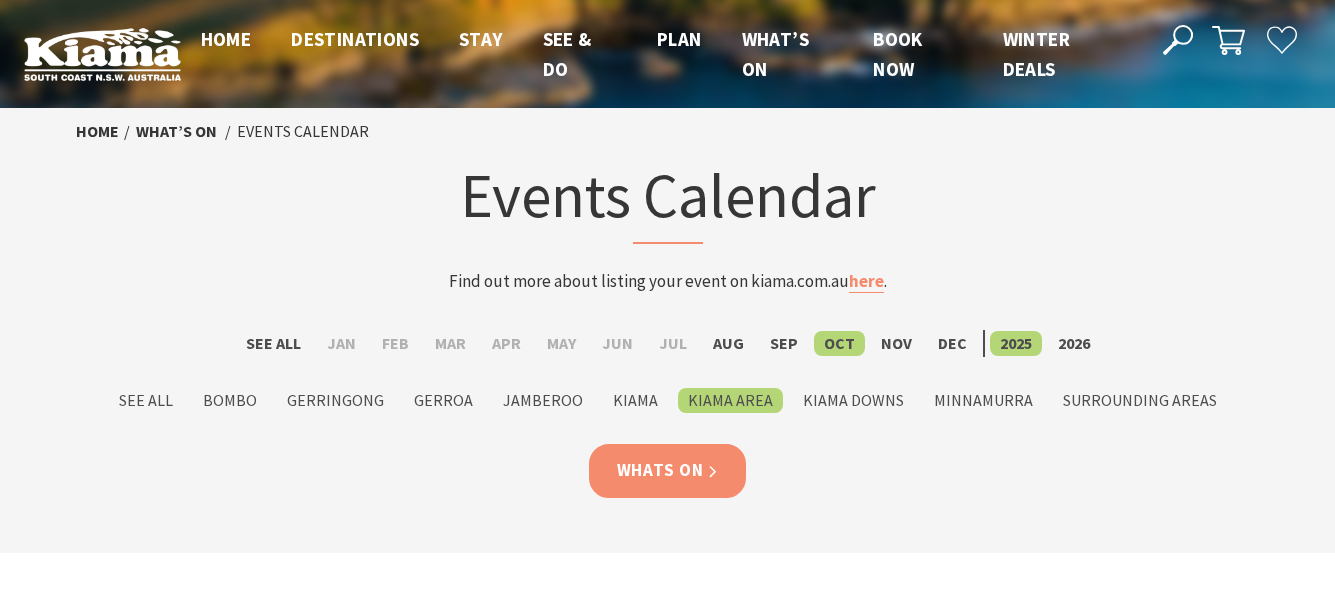 scroll, scrollTop: 0, scrollLeft: 0, axis: both 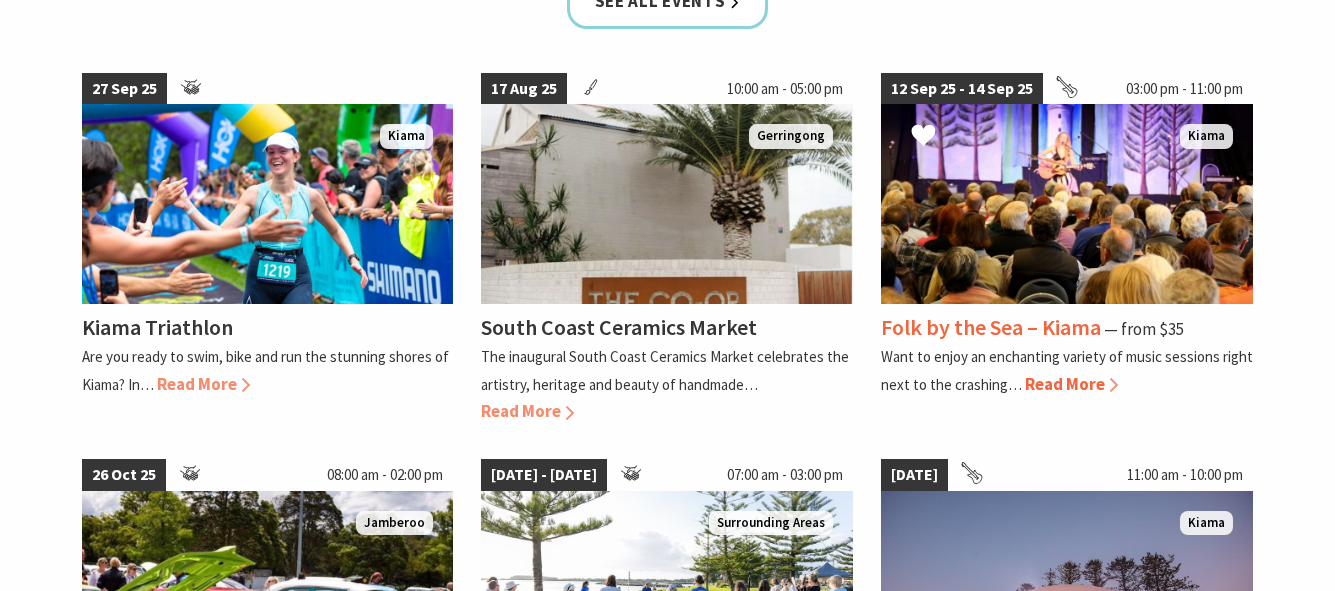 click on "Folk by the Sea – Kiama" at bounding box center (991, 327) 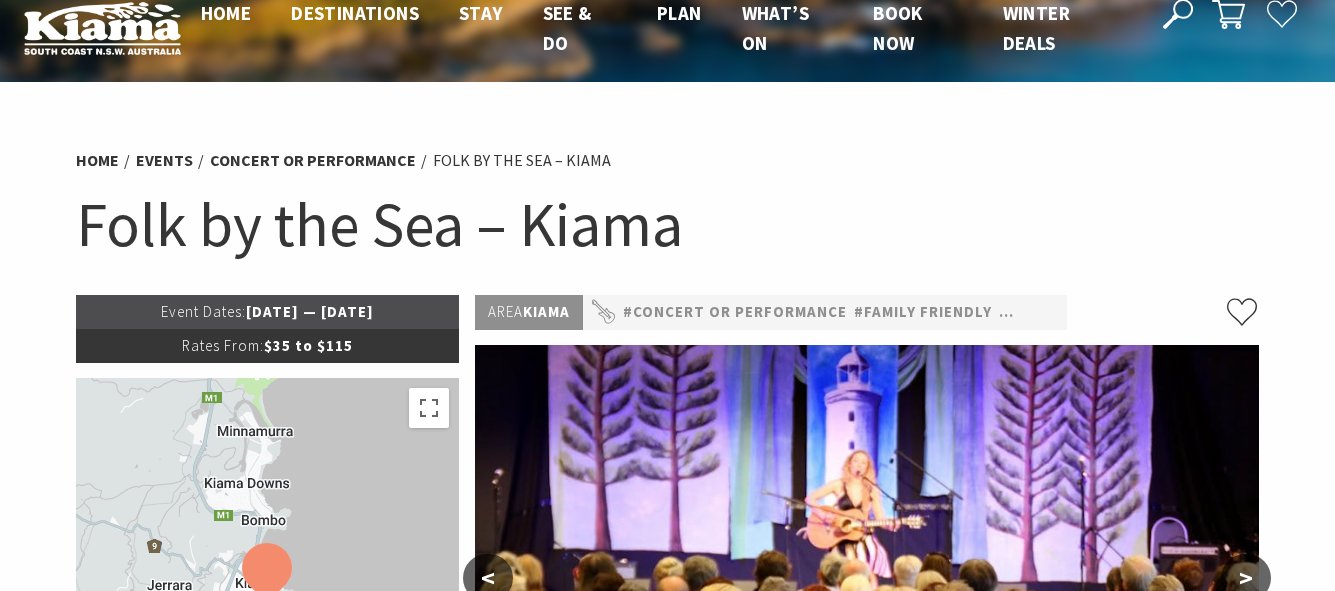 scroll, scrollTop: 23, scrollLeft: 0, axis: vertical 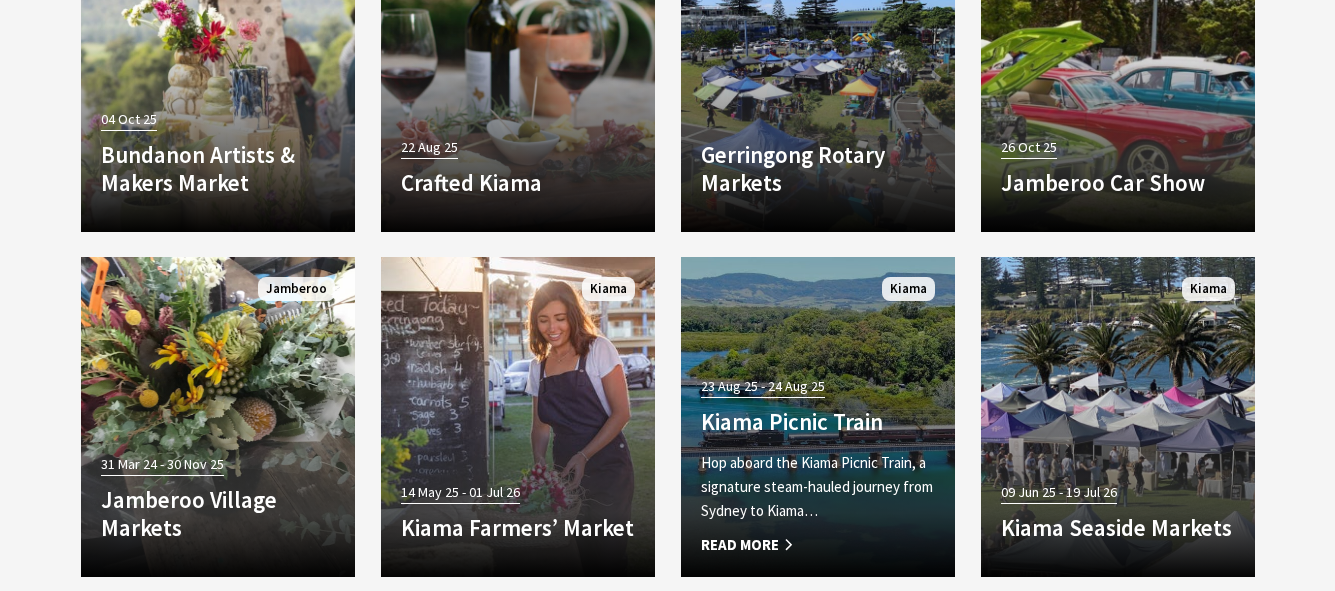 click on "Kiama Picnic Train" at bounding box center (818, 422) 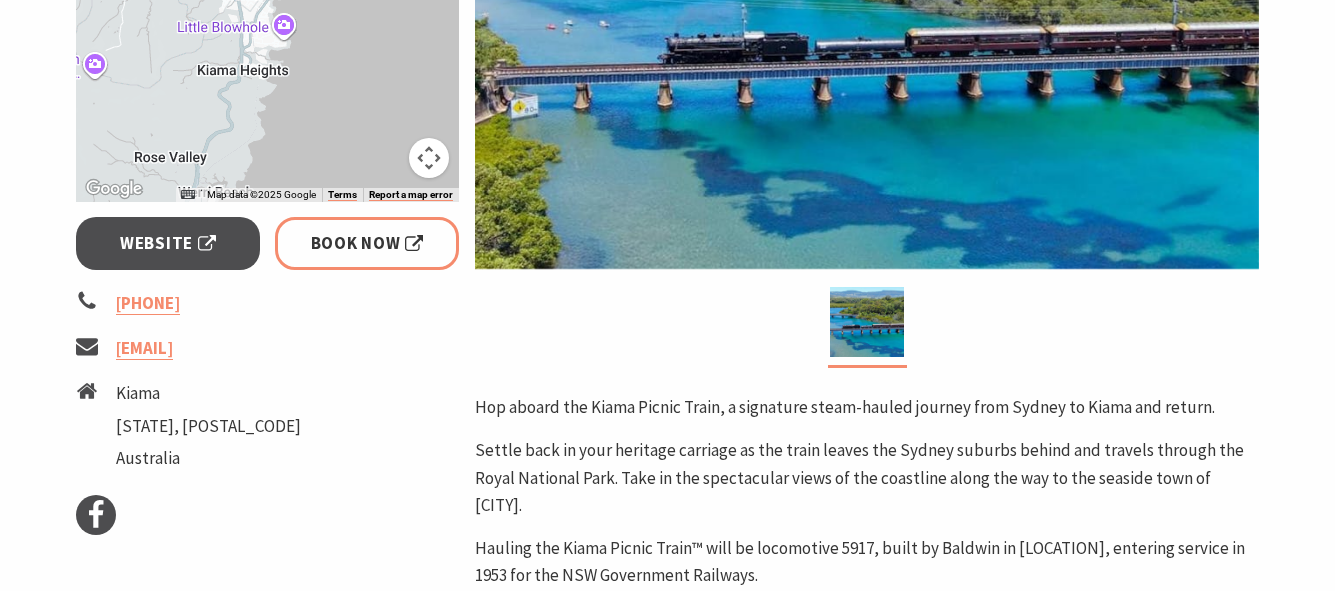 scroll, scrollTop: 638, scrollLeft: 0, axis: vertical 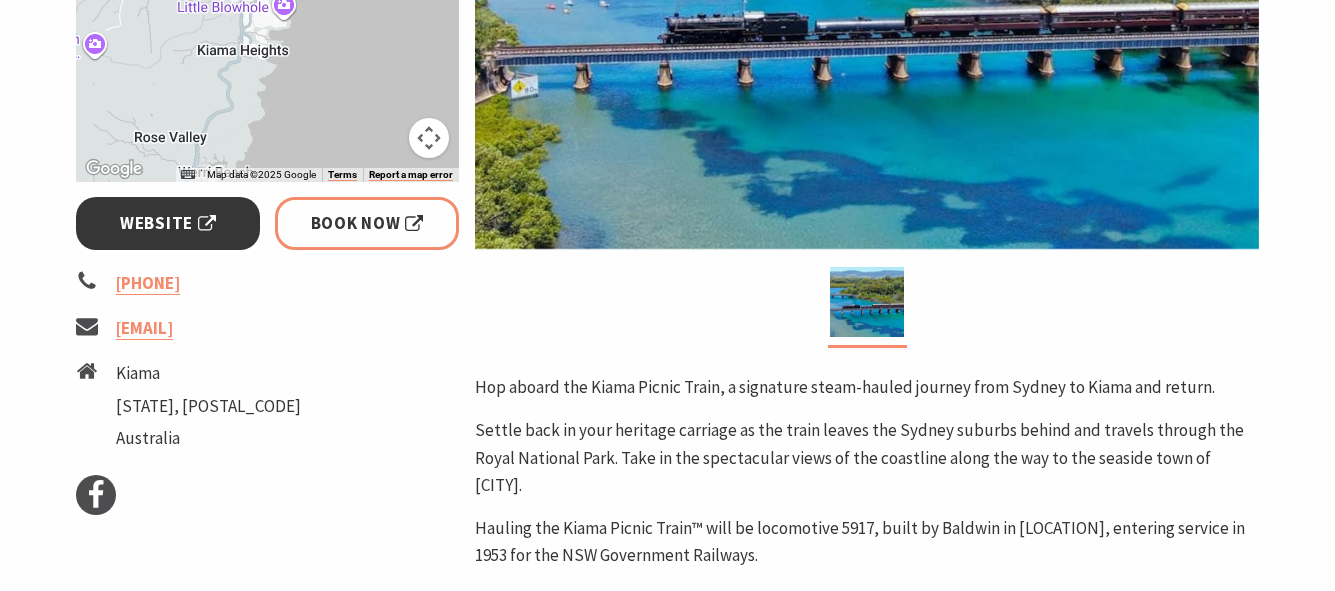 click on "Website" at bounding box center (168, 223) 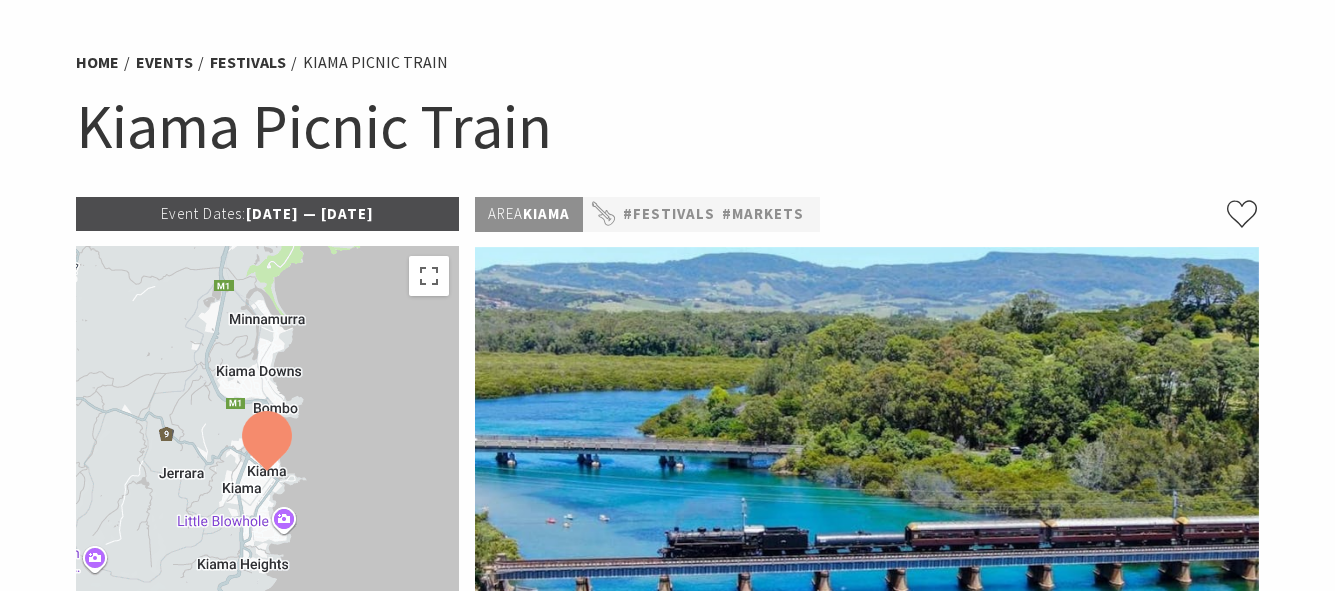 scroll, scrollTop: 0, scrollLeft: 0, axis: both 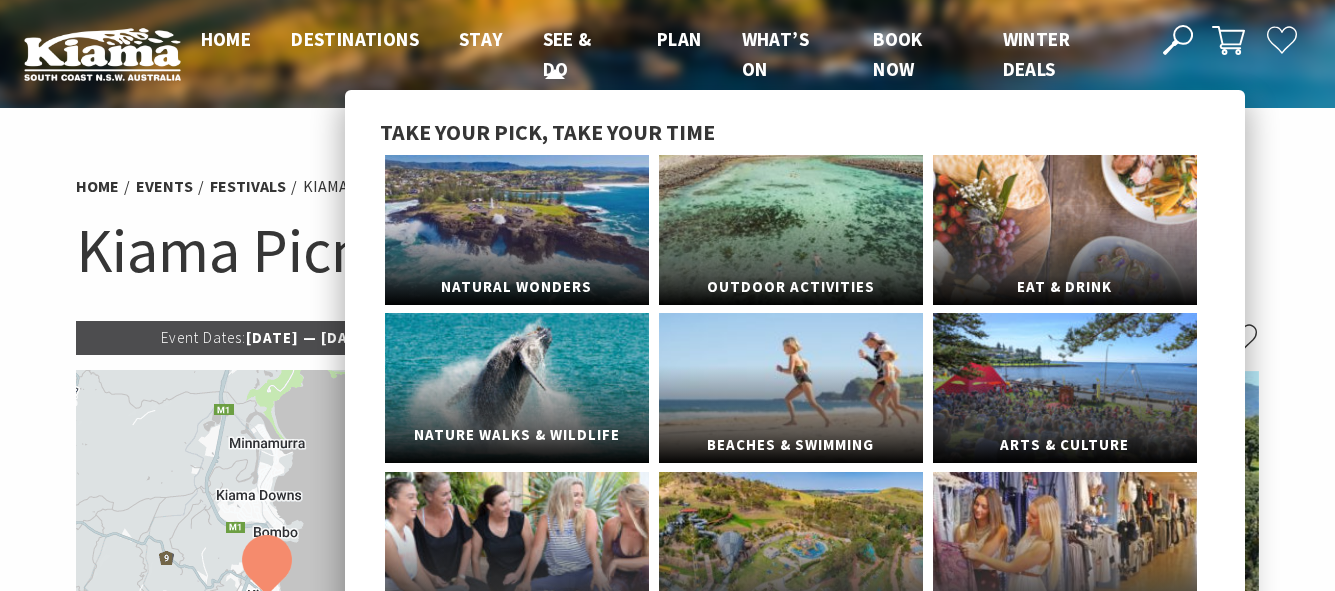 click on "Nature Walks & Wildlife" at bounding box center (517, 388) 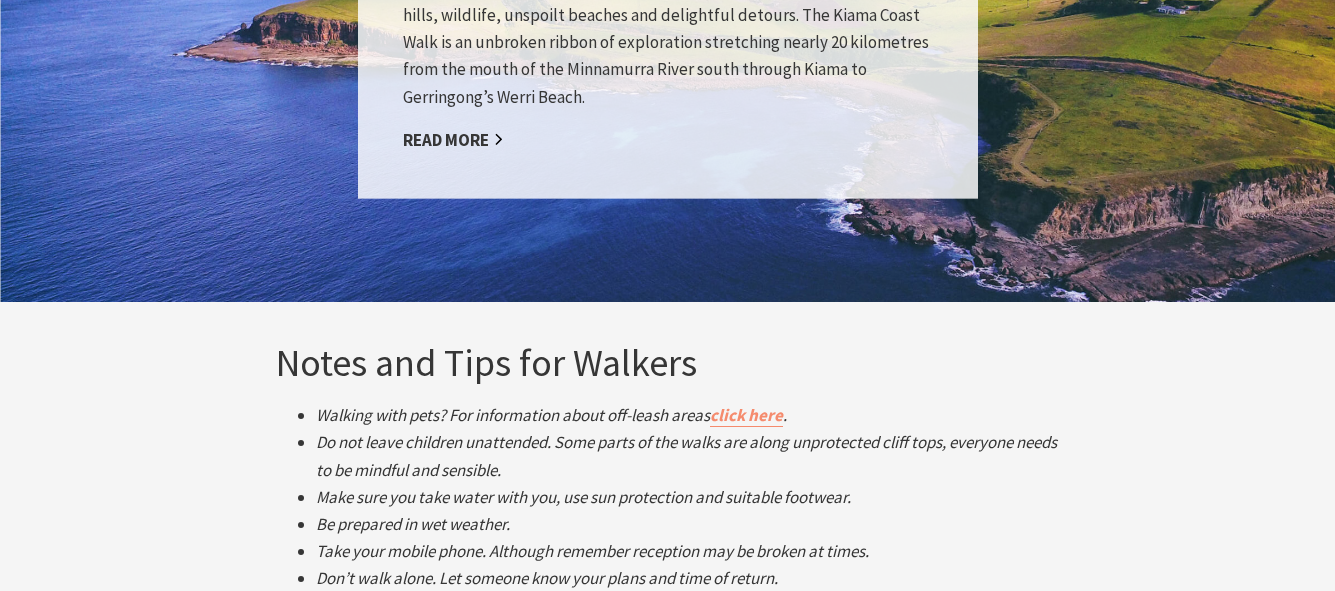 scroll, scrollTop: 3148, scrollLeft: 0, axis: vertical 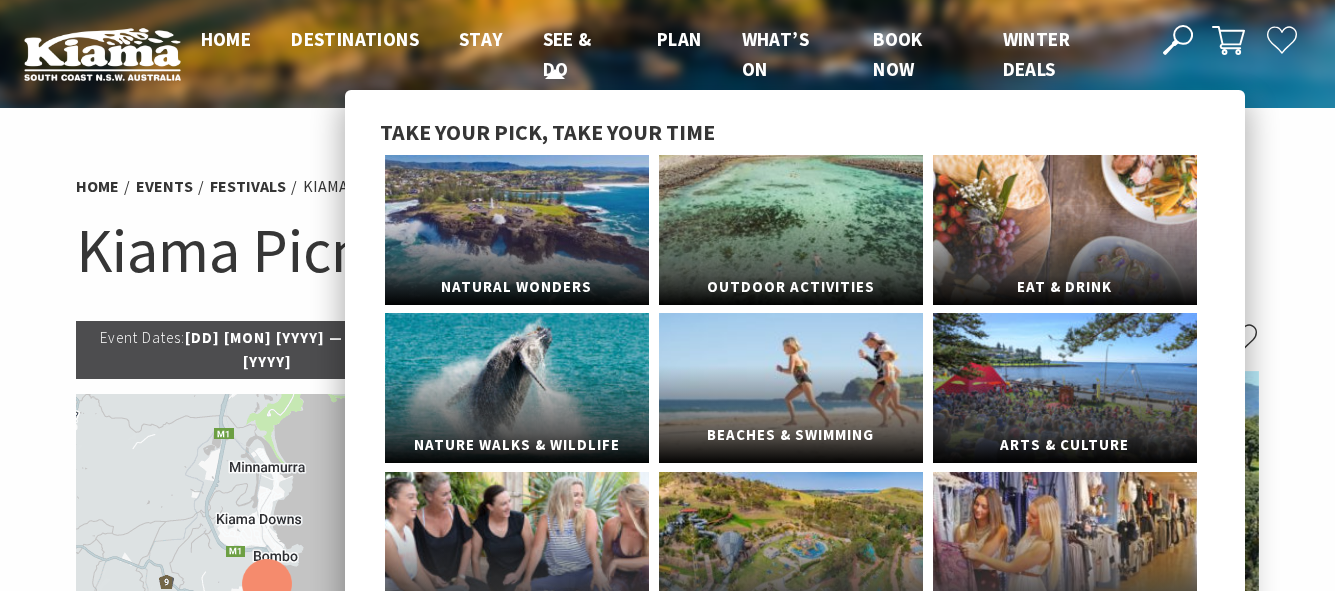 click on "Beaches & Swimming" at bounding box center (791, 435) 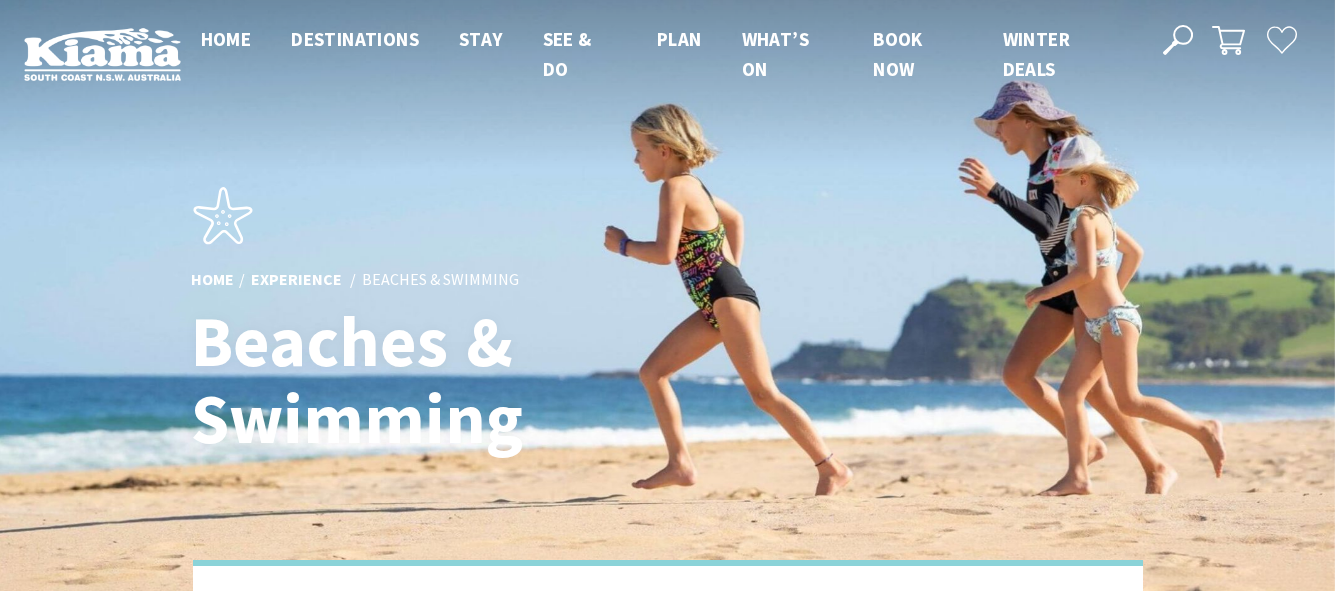 scroll, scrollTop: 35, scrollLeft: 0, axis: vertical 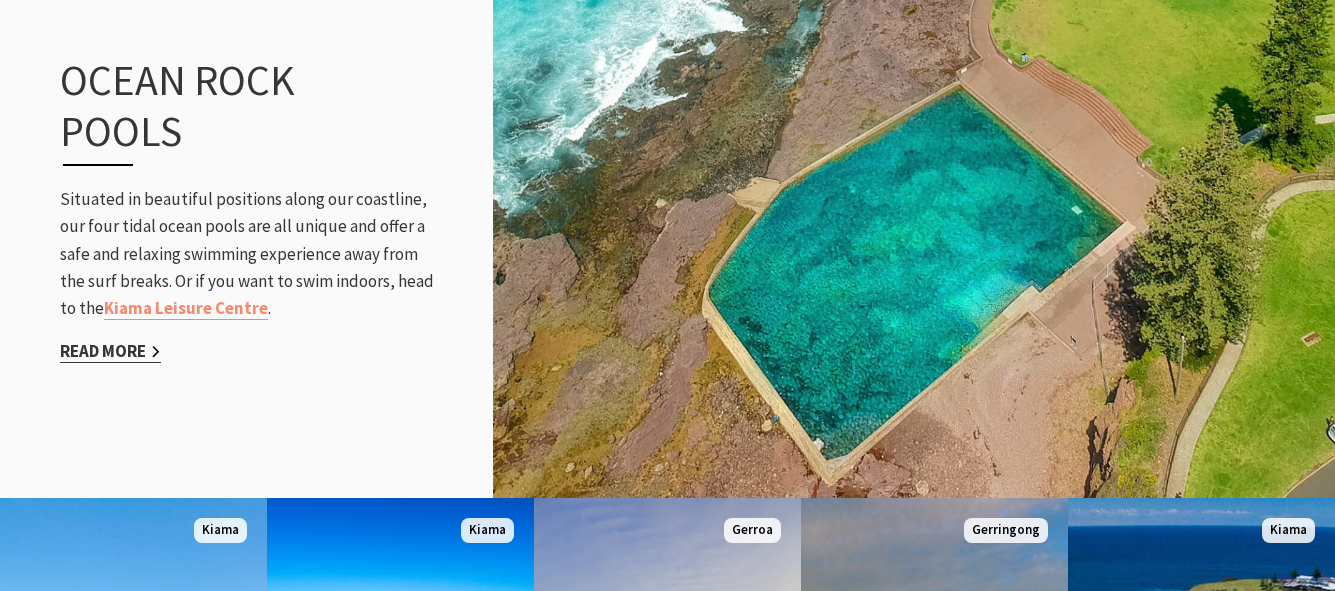 click on "Read More" at bounding box center (110, 351) 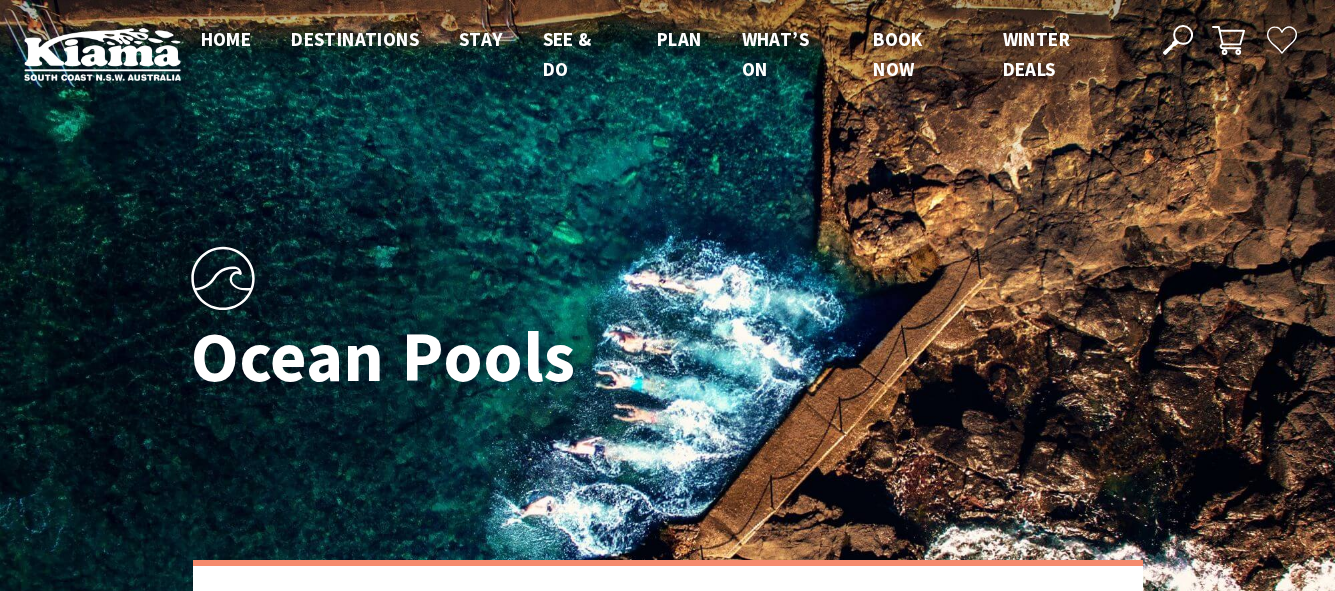scroll, scrollTop: 0, scrollLeft: 0, axis: both 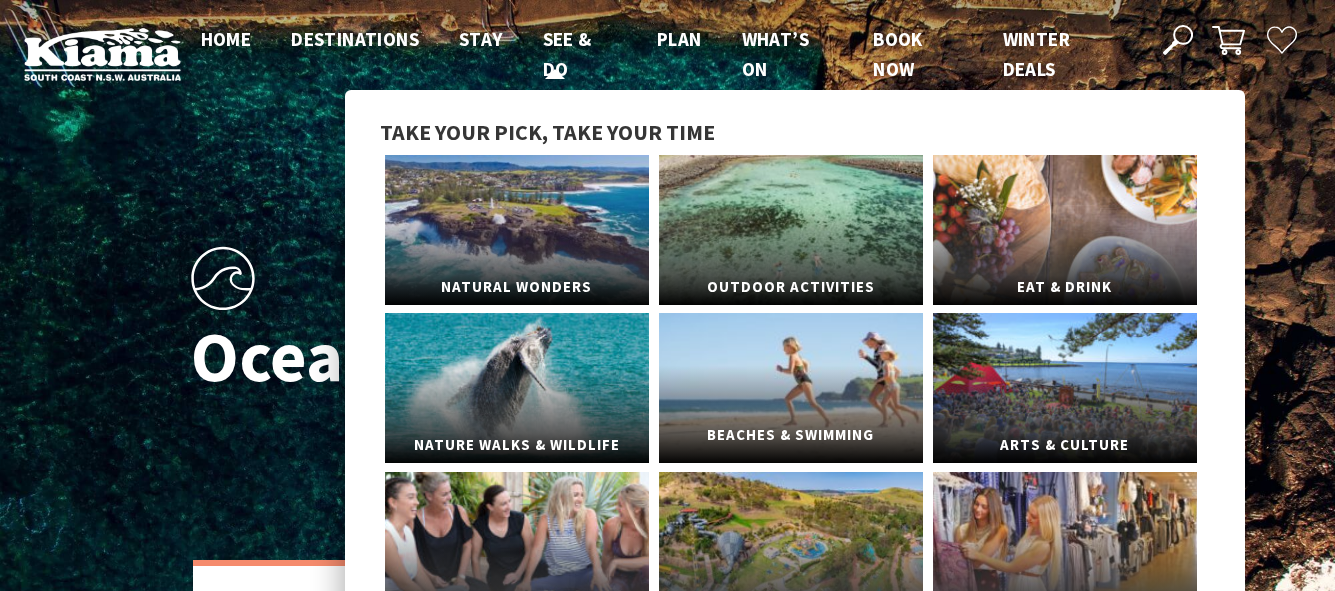 click on "Beaches & Swimming" at bounding box center [791, 435] 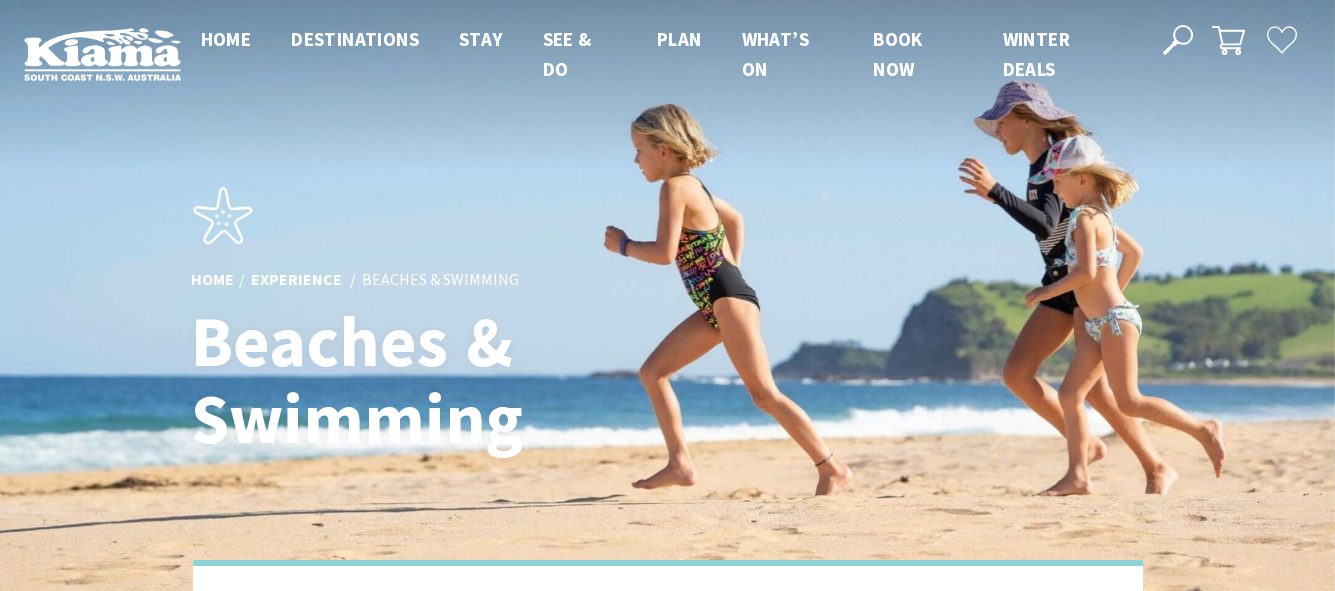 scroll, scrollTop: 0, scrollLeft: 0, axis: both 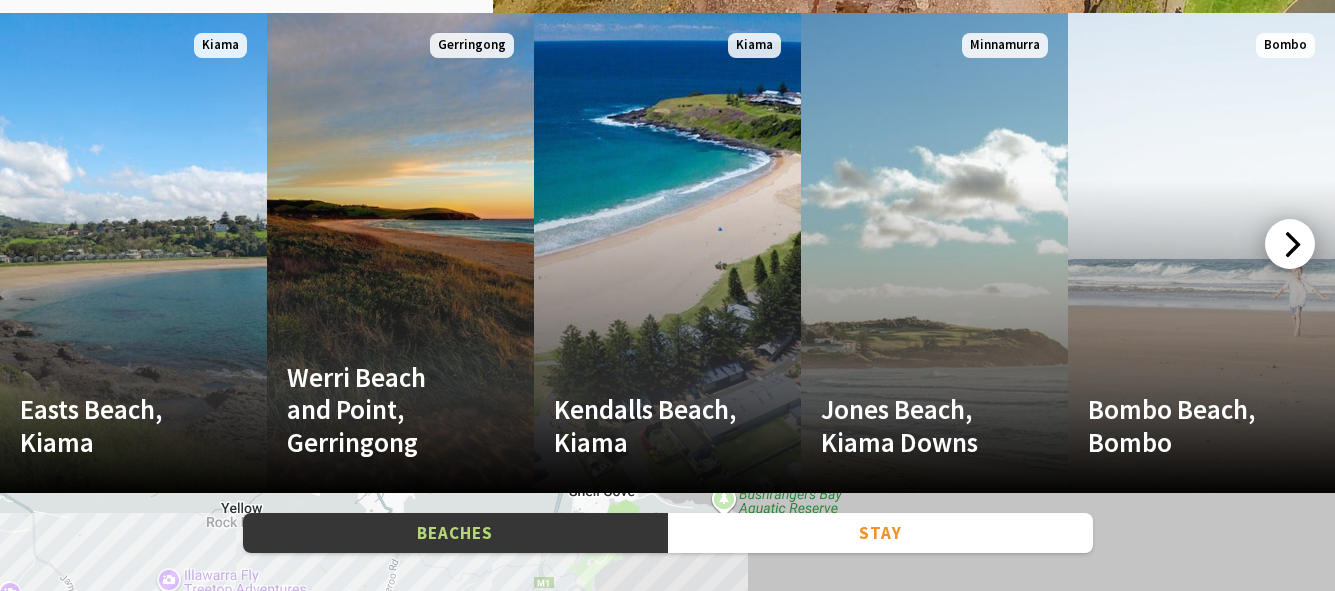 click at bounding box center [1290, 244] 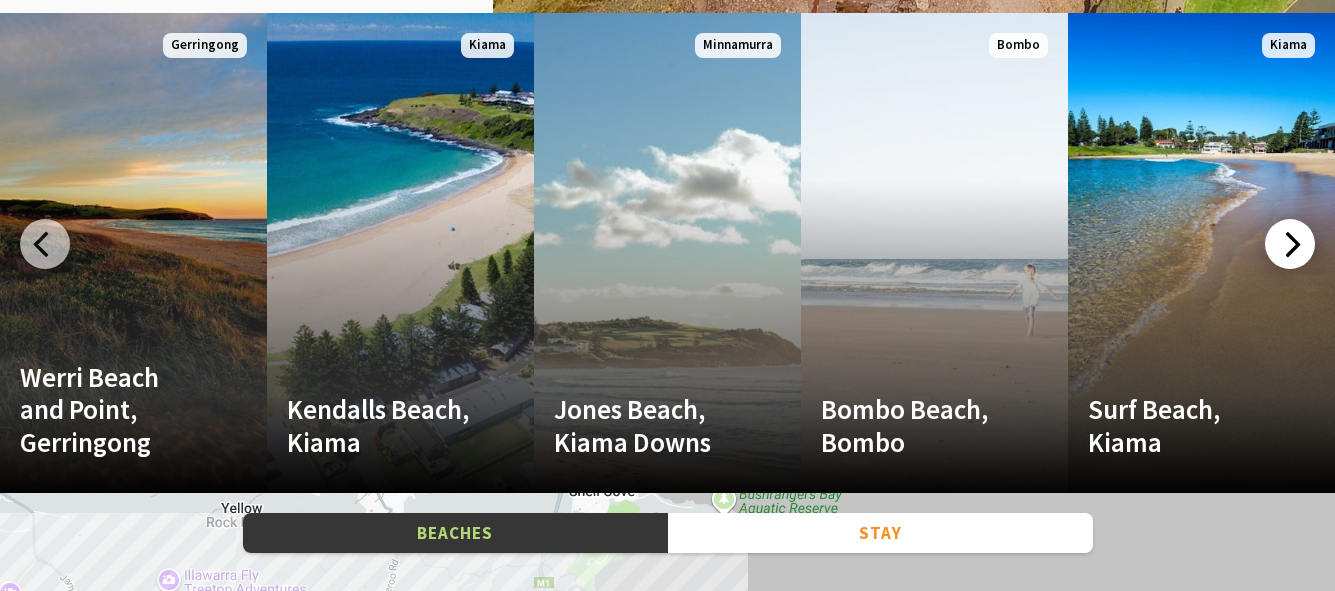 click at bounding box center [1290, 244] 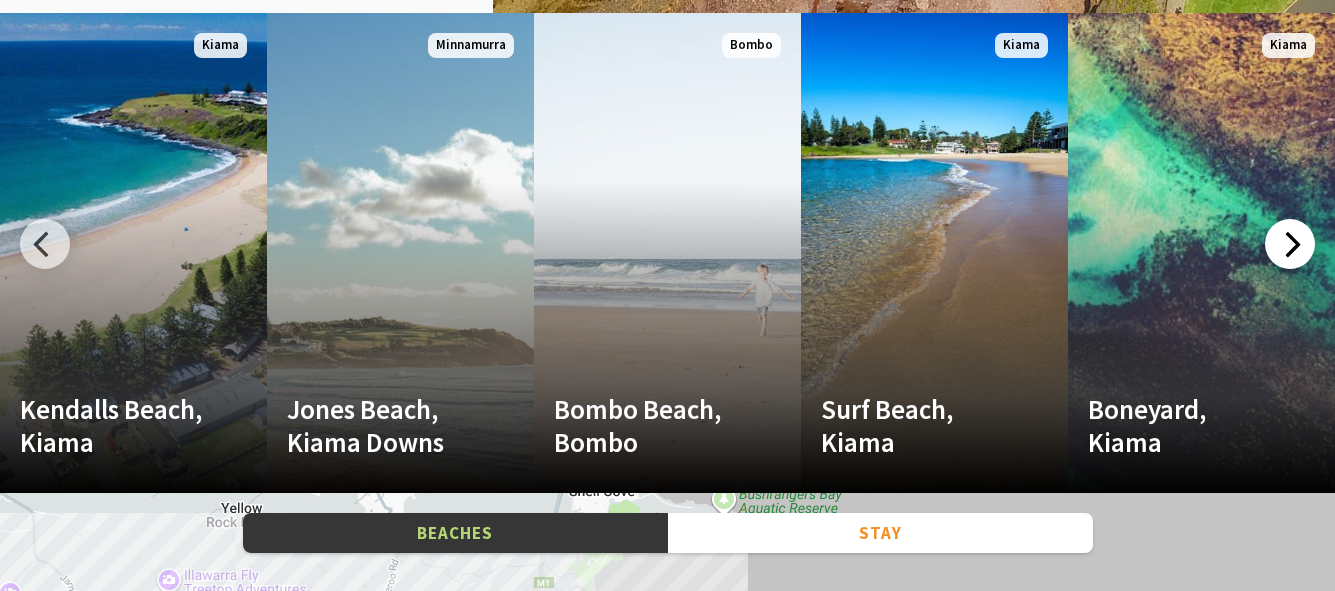 click at bounding box center (1290, 244) 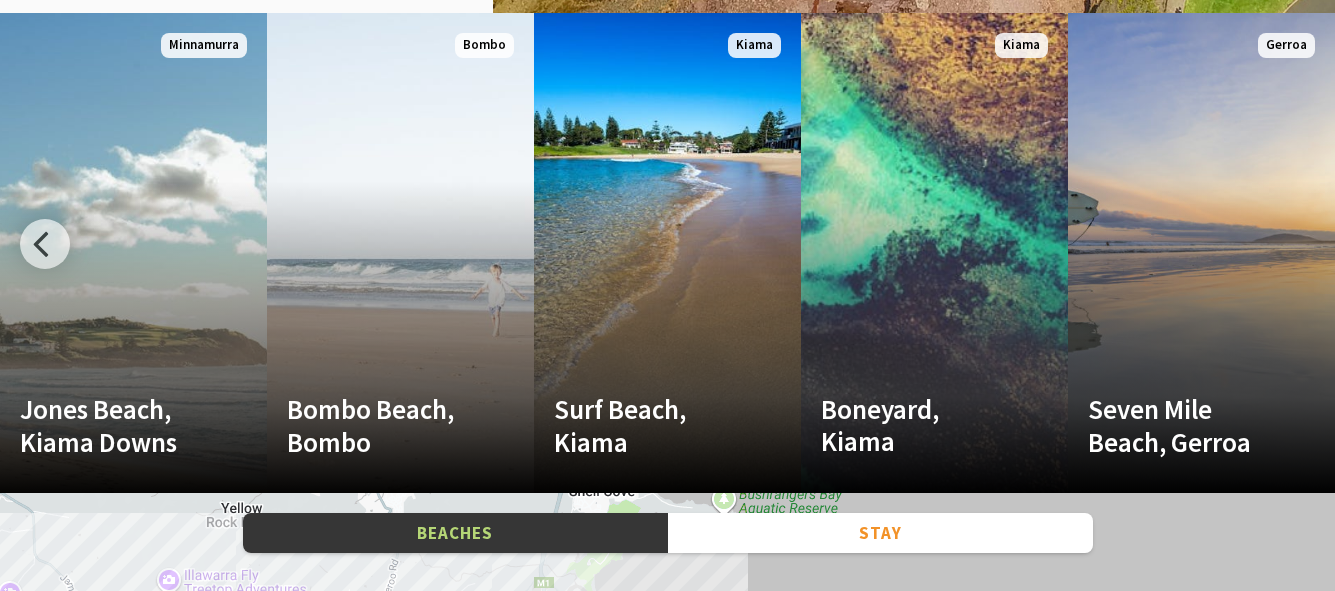 click on "Easts Beach, Kiama
A bather’s paradise for all ages. Easts Beach is the southernmost of Kiama’s beaches…
Read More
Kiama
Werri Beach and Point, Gerringong
With a lagoon at the northern end and an ocean pool at the southern…
Read More
Gerringong
Kendalls Beach, Kiama
Read More" at bounding box center (267, 253) 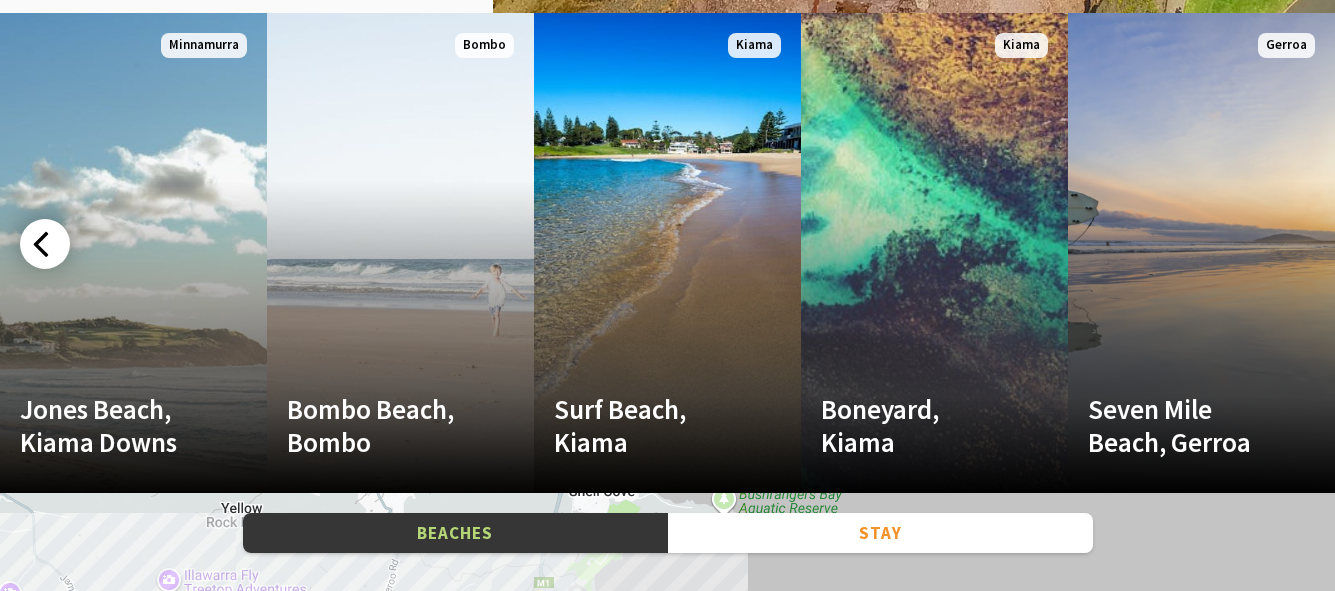 click at bounding box center (45, 244) 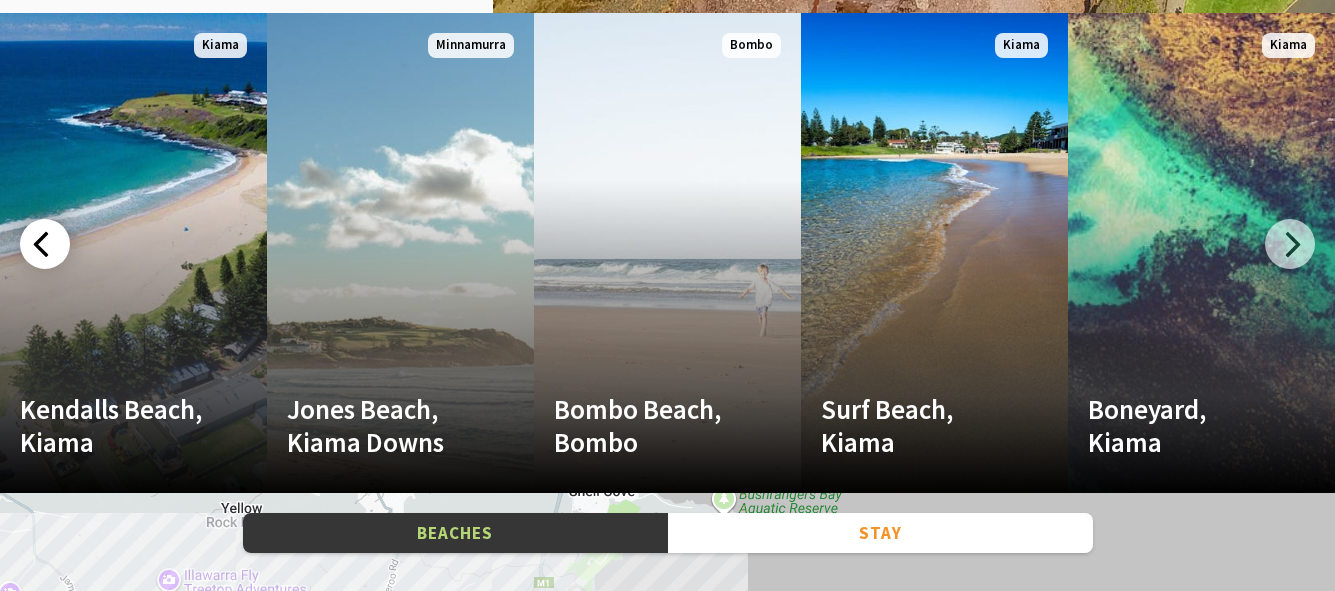 click at bounding box center (45, 244) 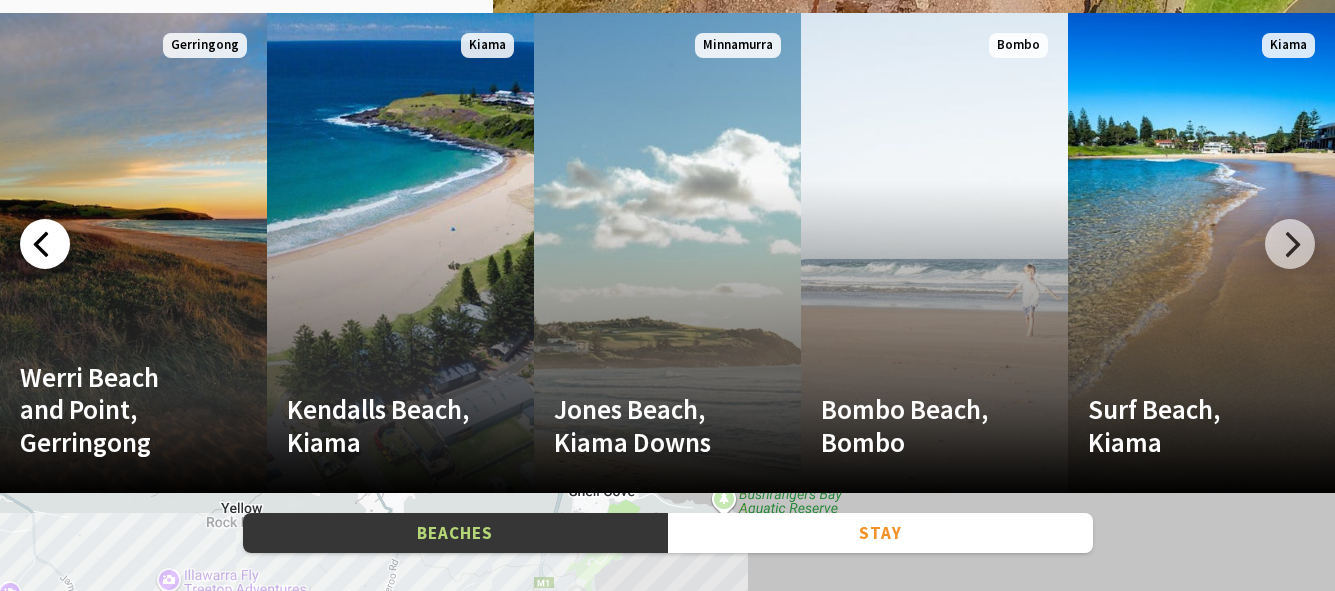 click at bounding box center [45, 244] 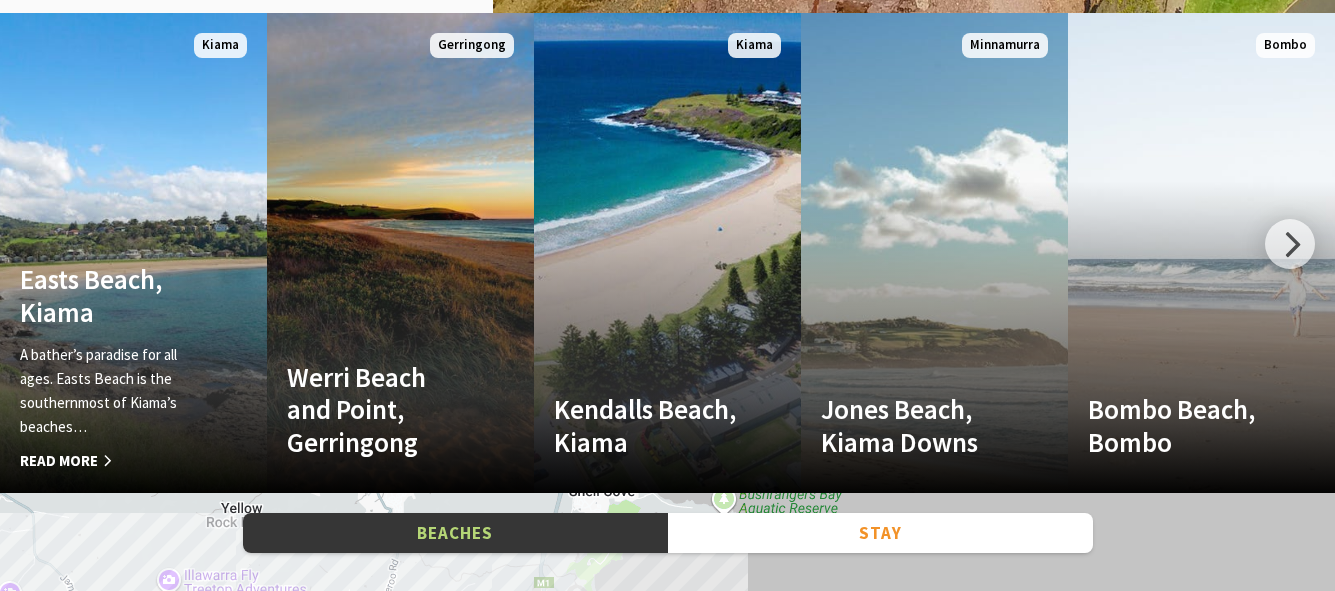 click on "Easts Beach, Kiama
A bather’s paradise for all ages. Easts Beach is the southernmost of Kiama’s beaches…
Read More
Kiama" at bounding box center (133, 253) 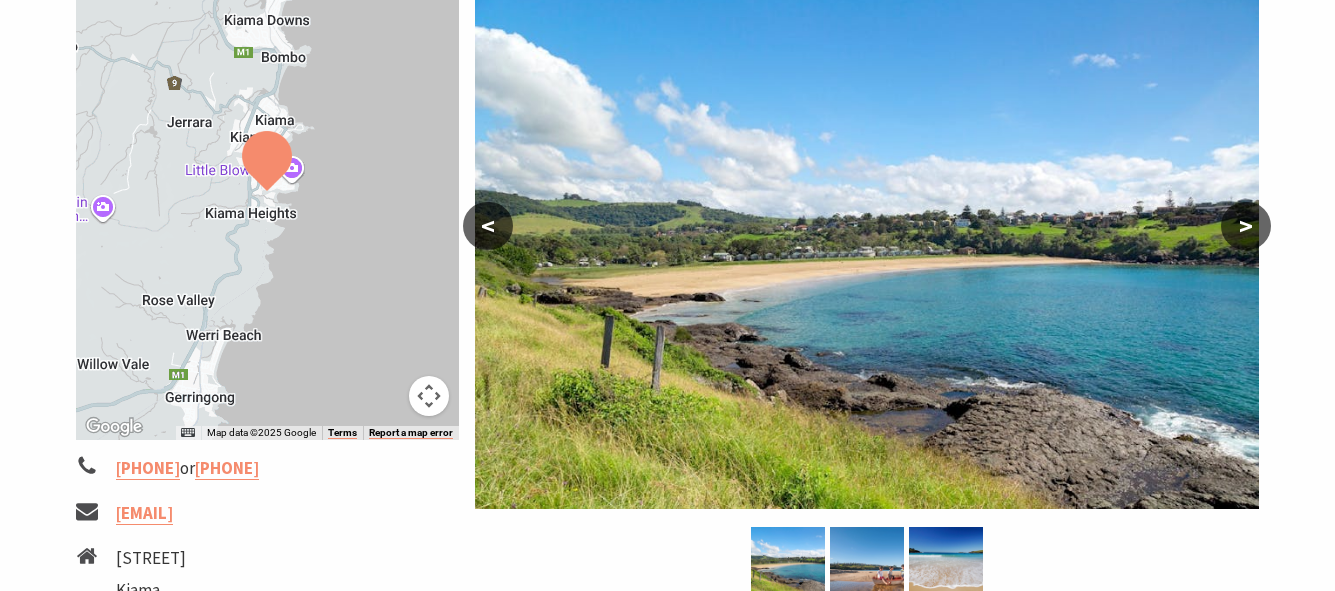 scroll, scrollTop: 395, scrollLeft: 0, axis: vertical 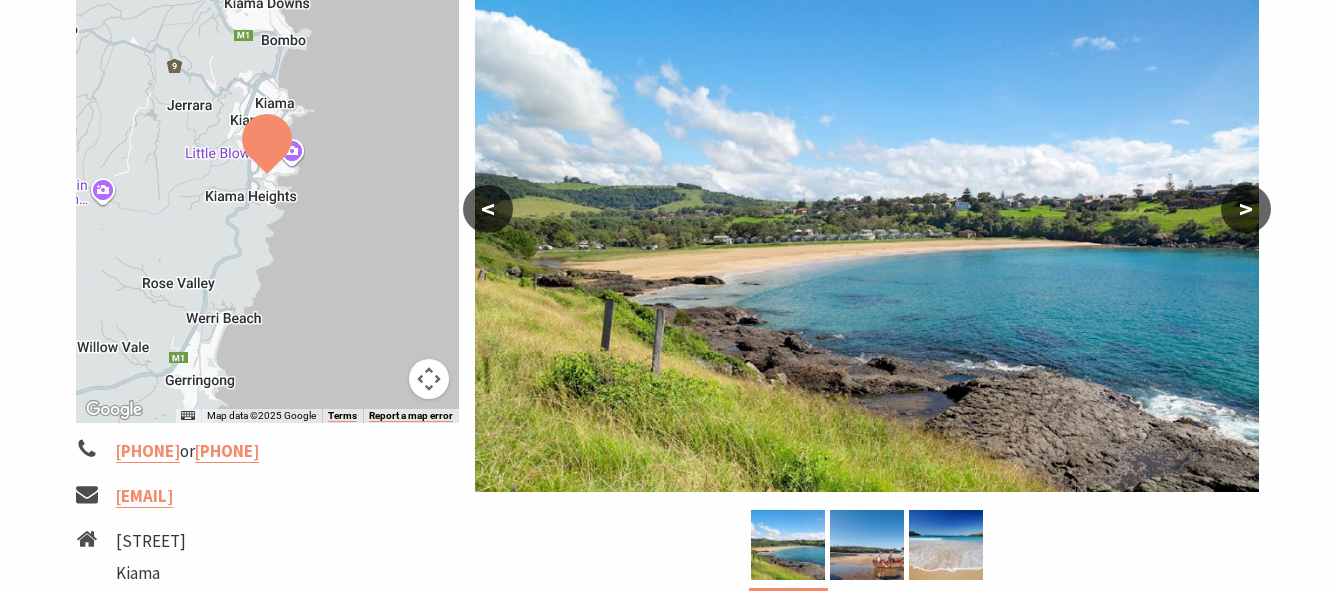 click on ">" at bounding box center (1246, 209) 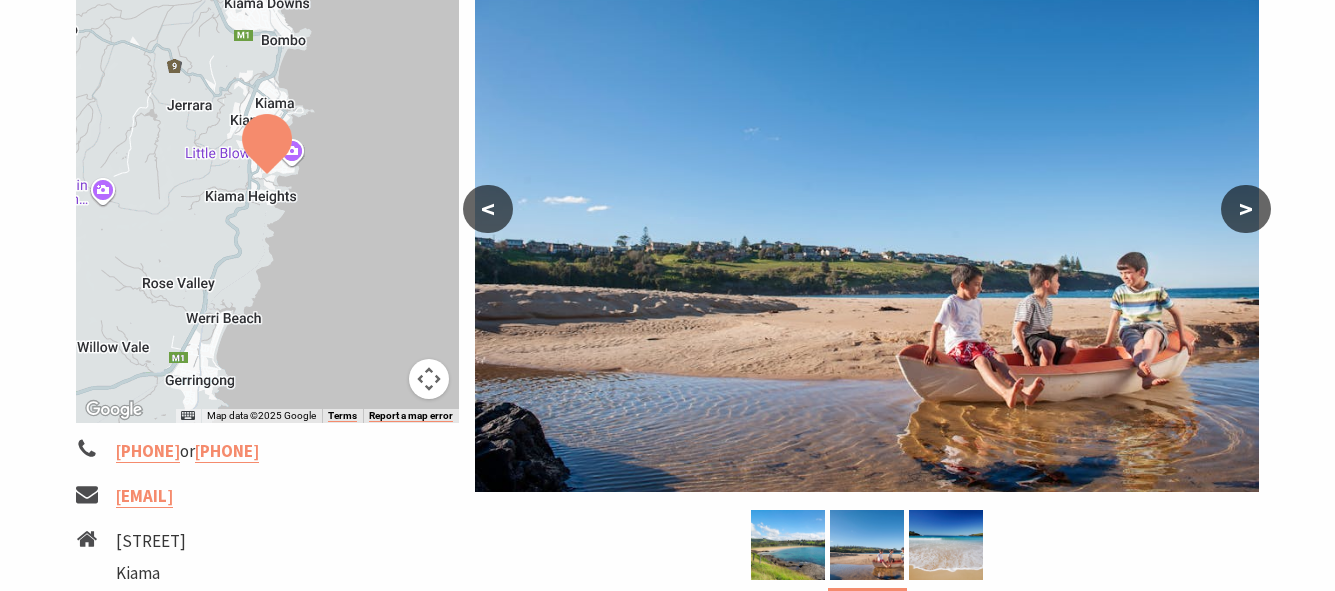 click on ">" at bounding box center [1246, 209] 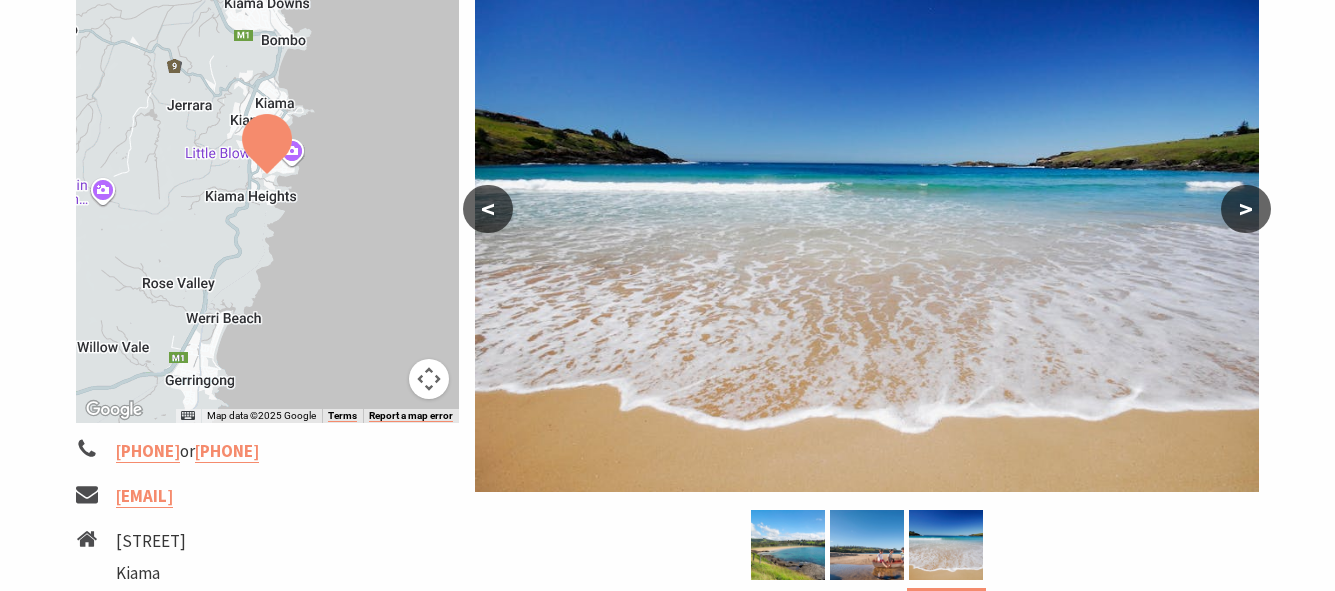 click on ">" at bounding box center [1246, 209] 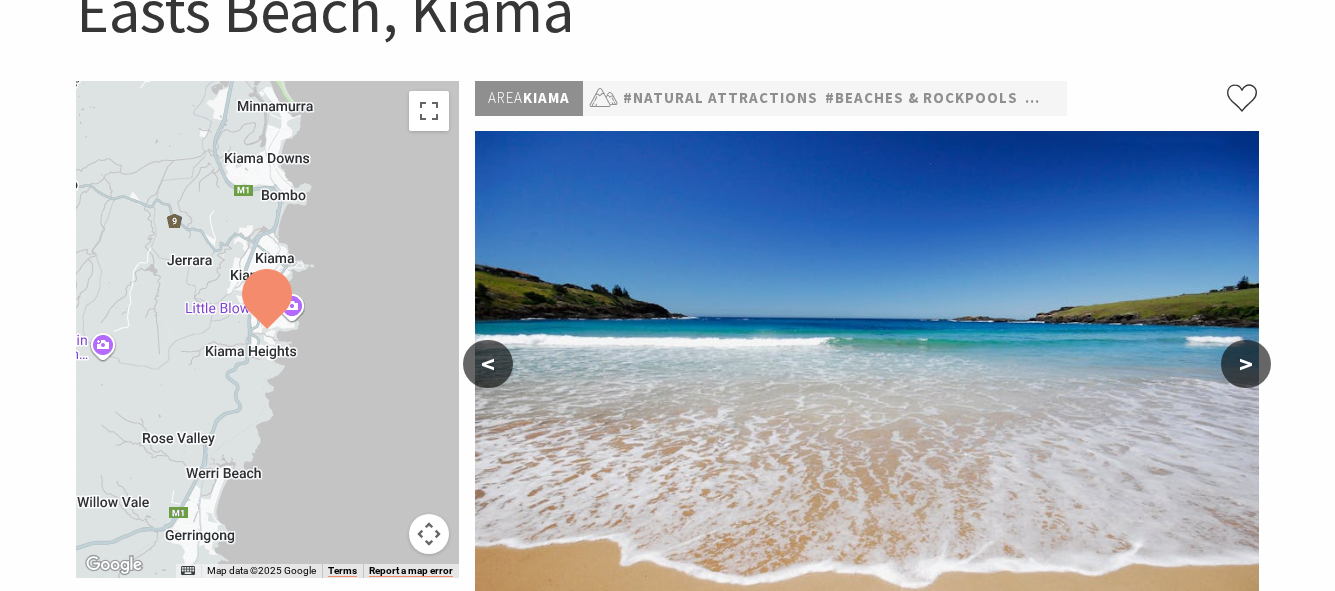 scroll, scrollTop: 237, scrollLeft: 0, axis: vertical 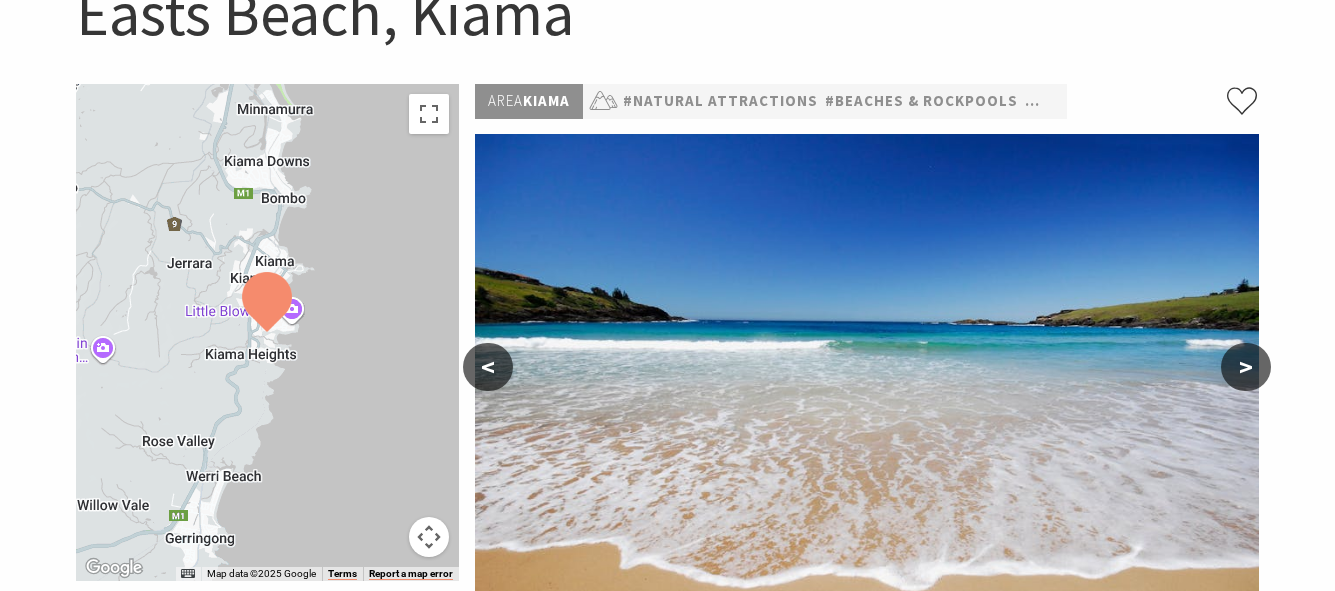 click on ">" at bounding box center [1246, 367] 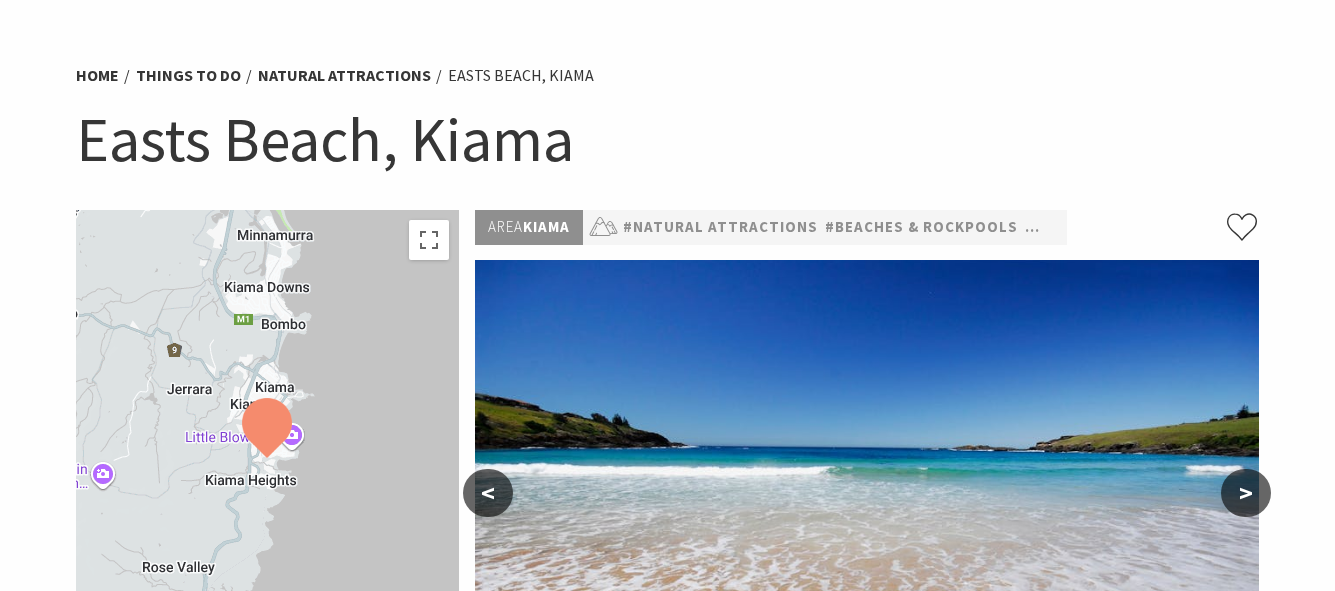 scroll, scrollTop: 0, scrollLeft: 0, axis: both 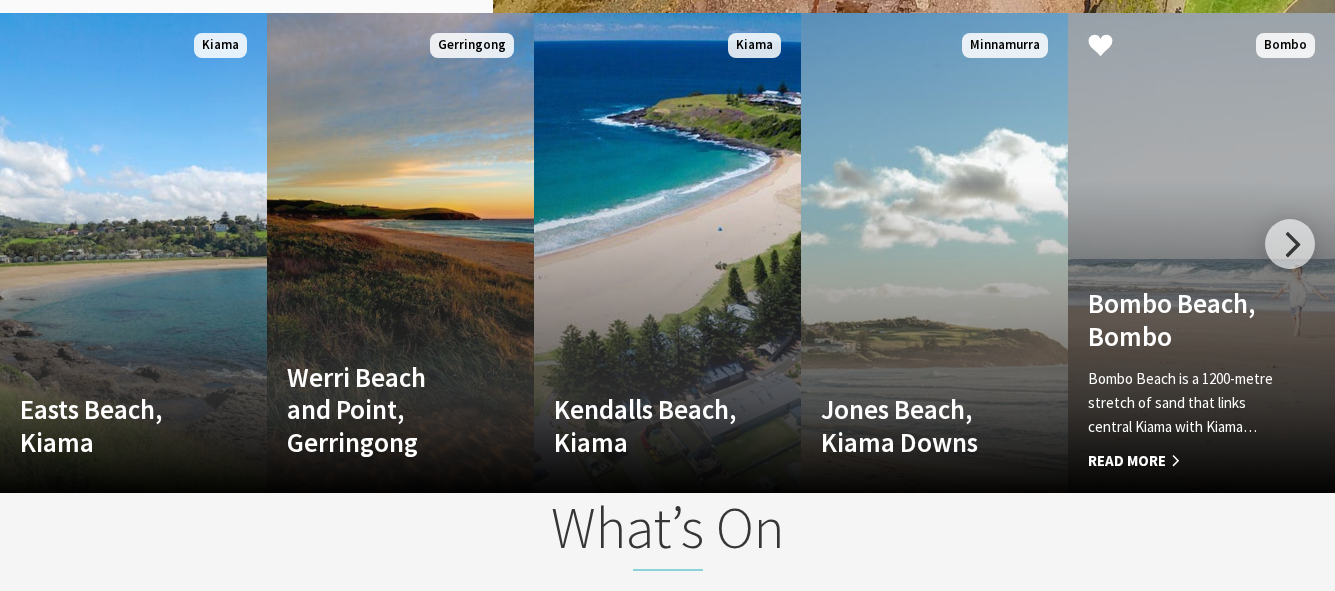 click on "Bombo Beach is a 1200-metre stretch of sand that links central Kiama with Kiama…" at bounding box center [1181, 403] 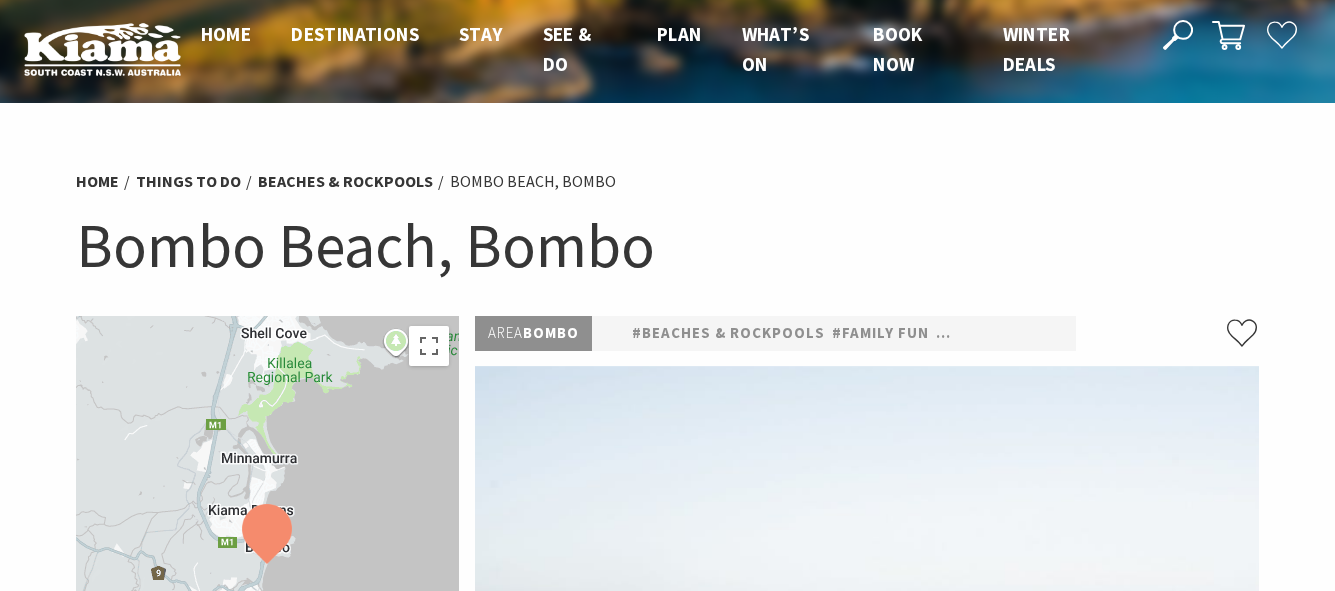 scroll, scrollTop: 0, scrollLeft: 0, axis: both 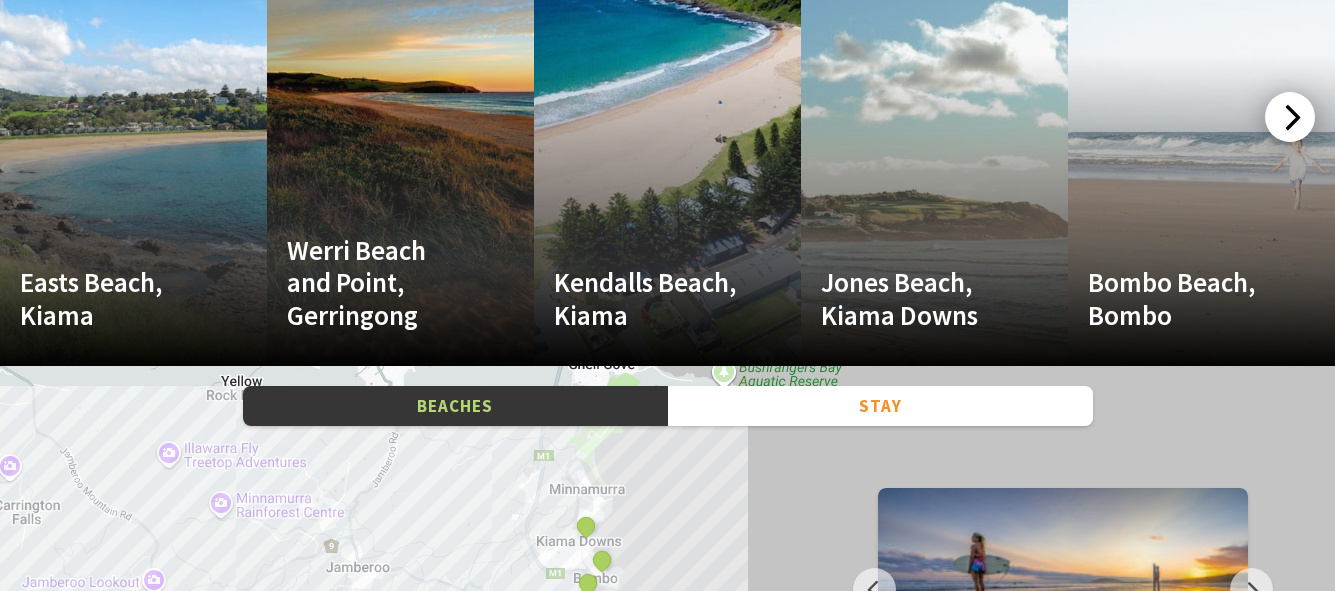 click at bounding box center [1290, 117] 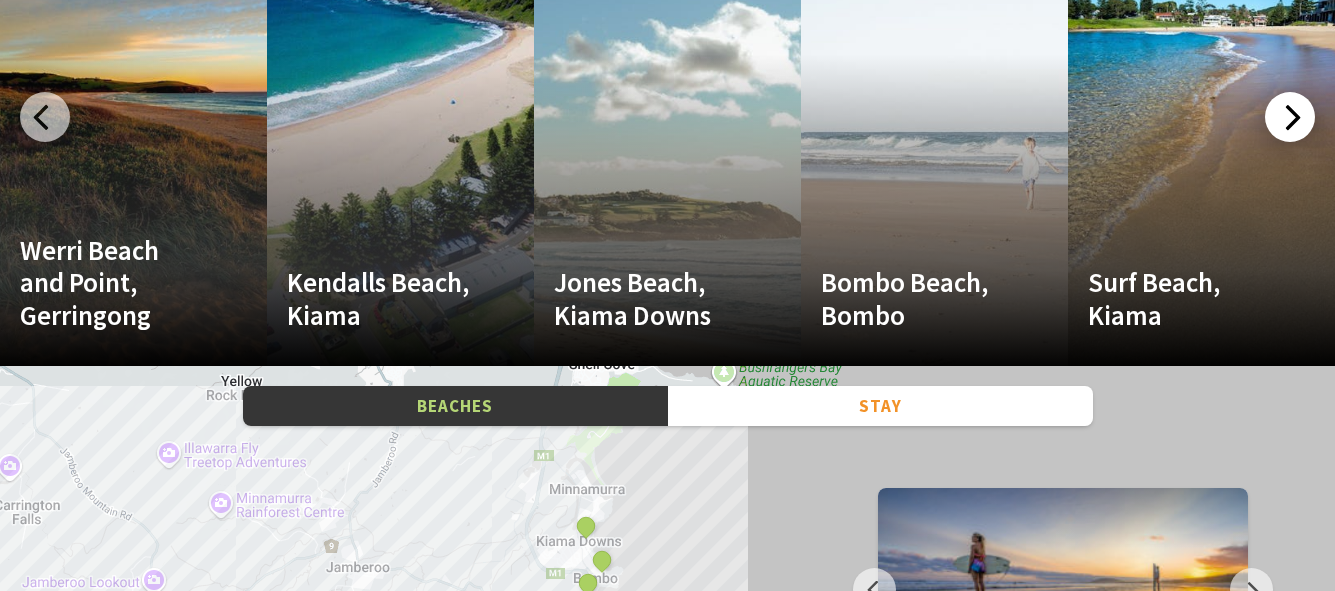 click at bounding box center (1290, 117) 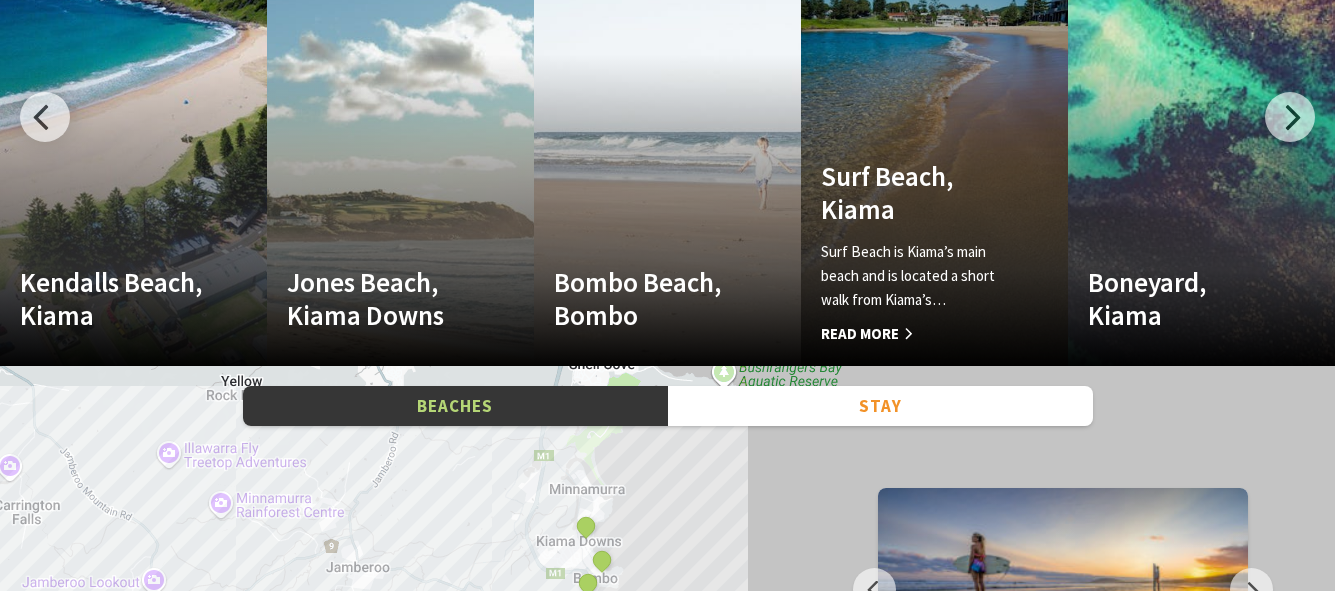 click on "Surf Beach is Kiama’s main beach and is located a short walk from Kiama’s…" at bounding box center [914, 276] 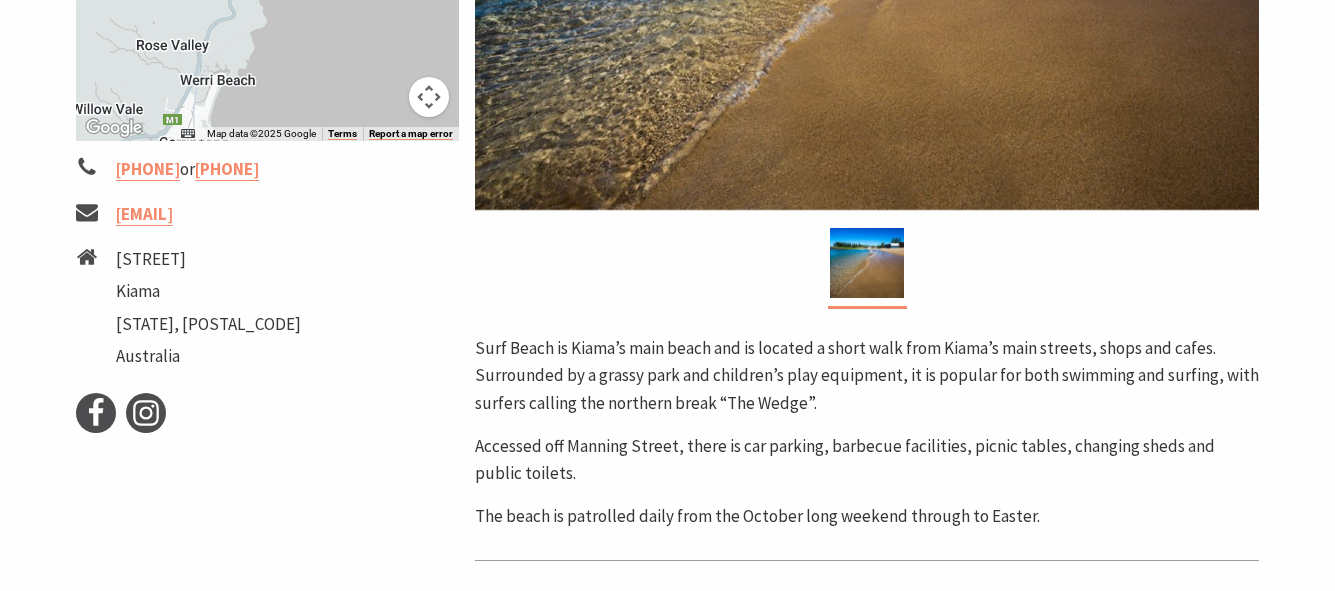 scroll, scrollTop: 678, scrollLeft: 0, axis: vertical 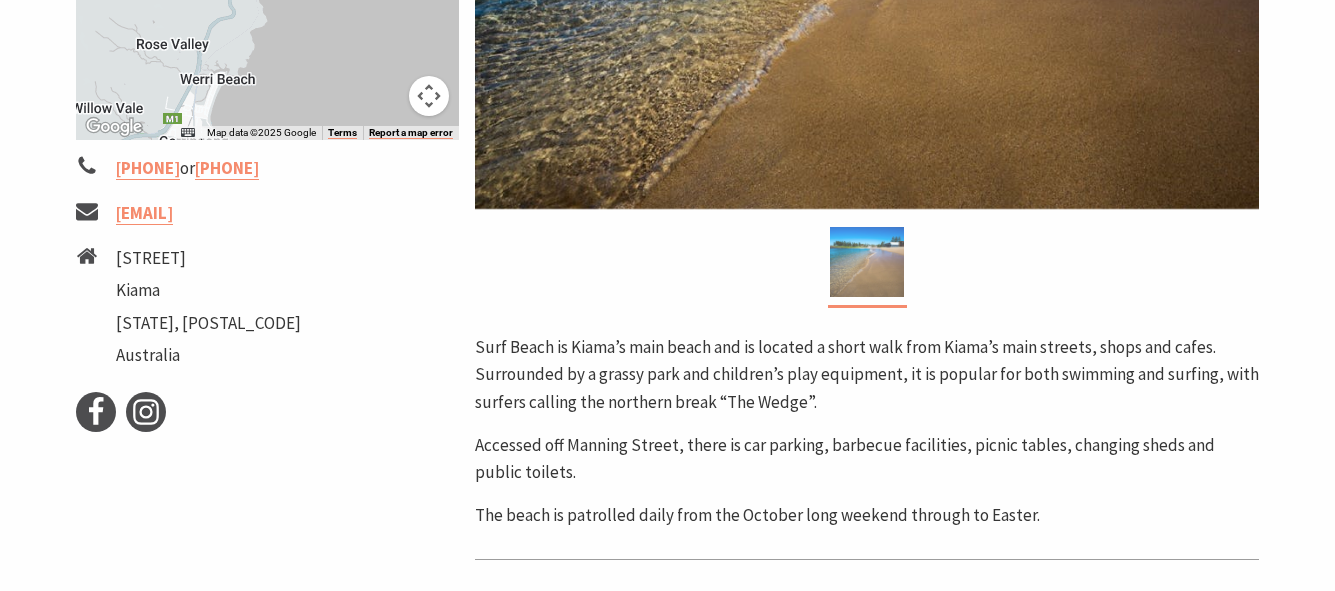 click at bounding box center [867, 262] 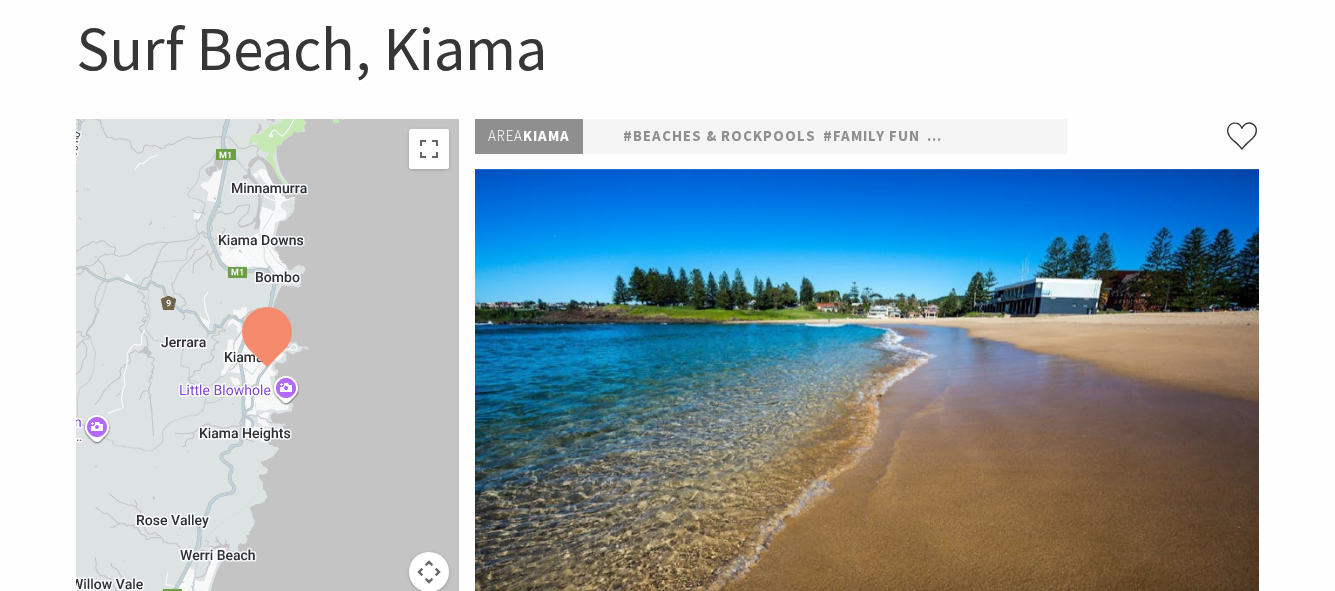 scroll, scrollTop: 203, scrollLeft: 0, axis: vertical 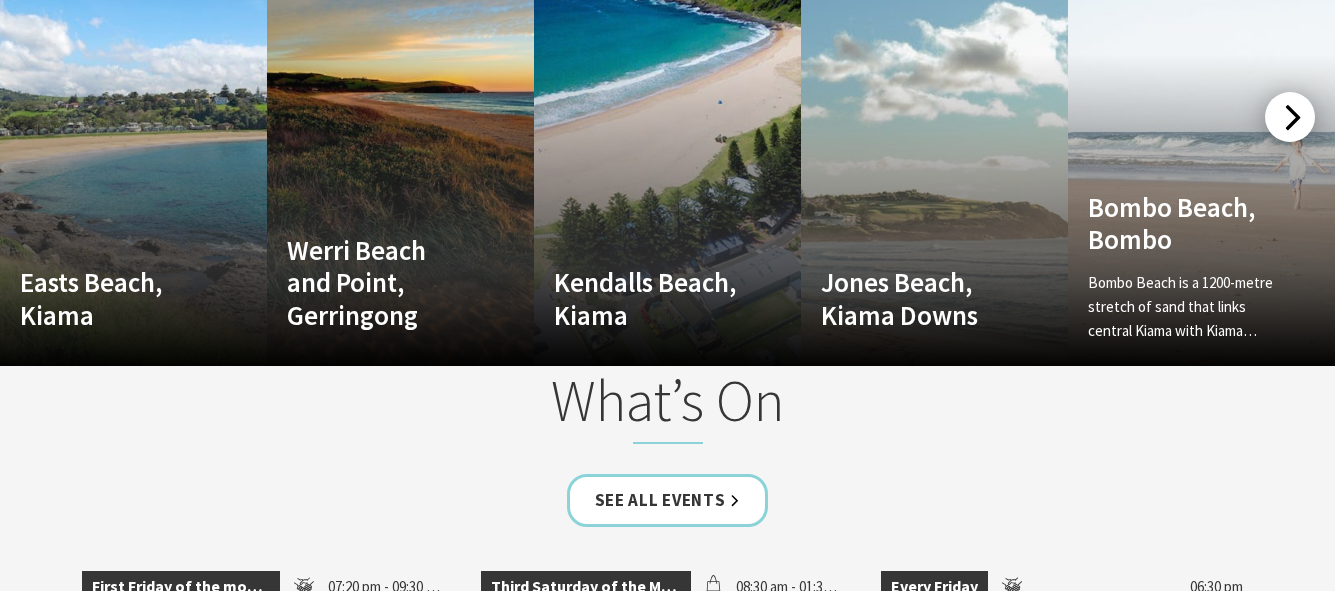 click at bounding box center [1290, 117] 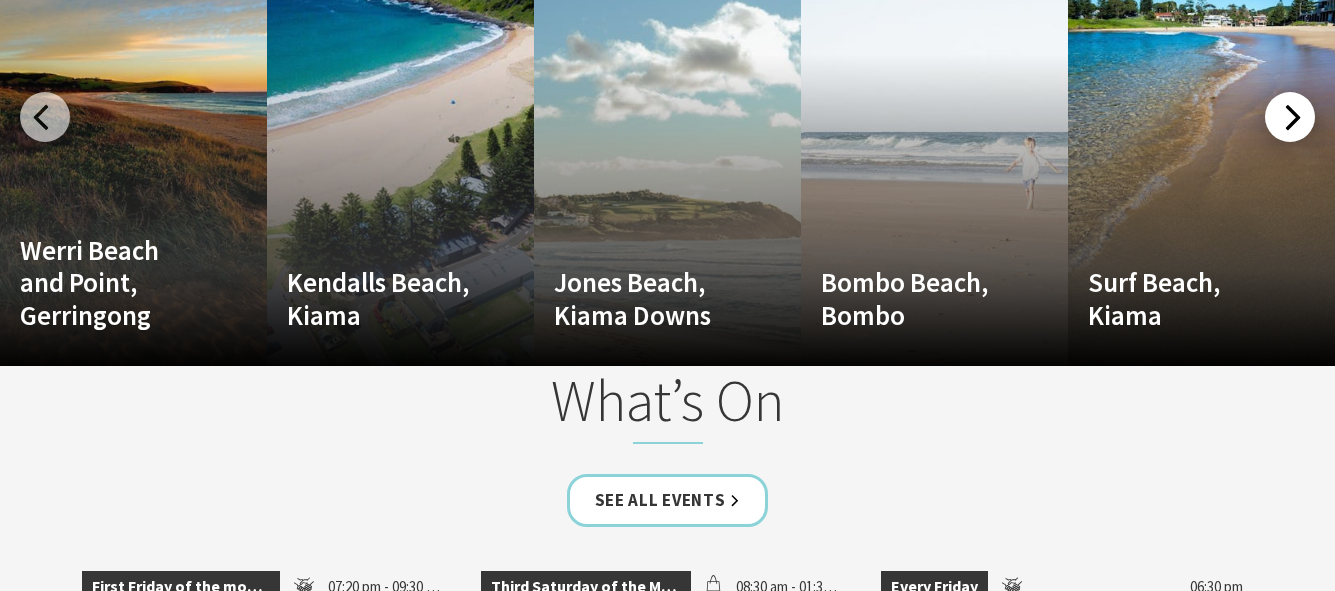 click at bounding box center (1290, 117) 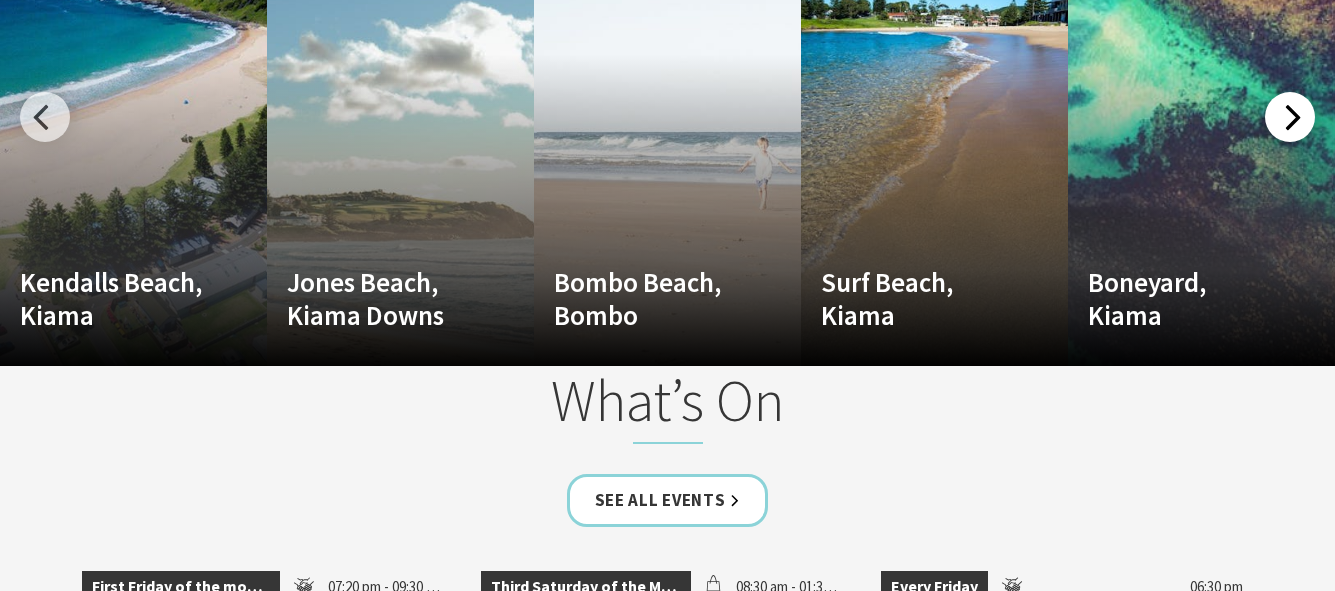 click at bounding box center [1290, 117] 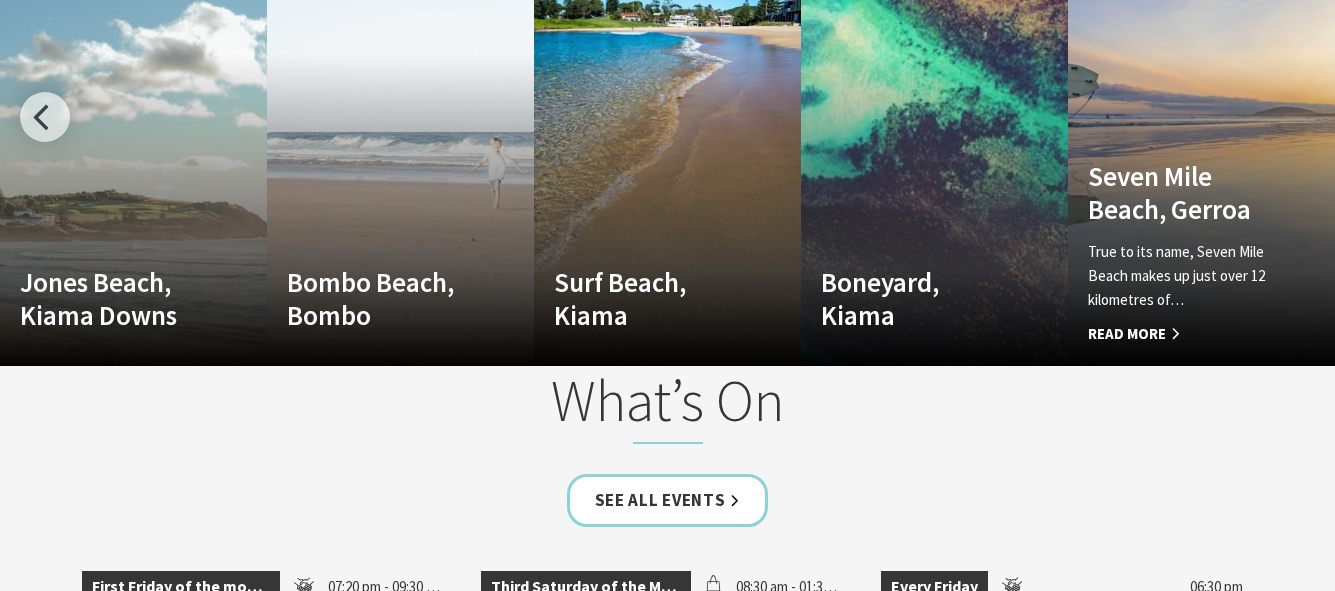 click on "Another Image Used
[STREET], [CITY], [STATE]
True to its name, Seven Mile Beach makes up just over 12 kilometres of…
Read More
[CITY]" at bounding box center [1201, 126] 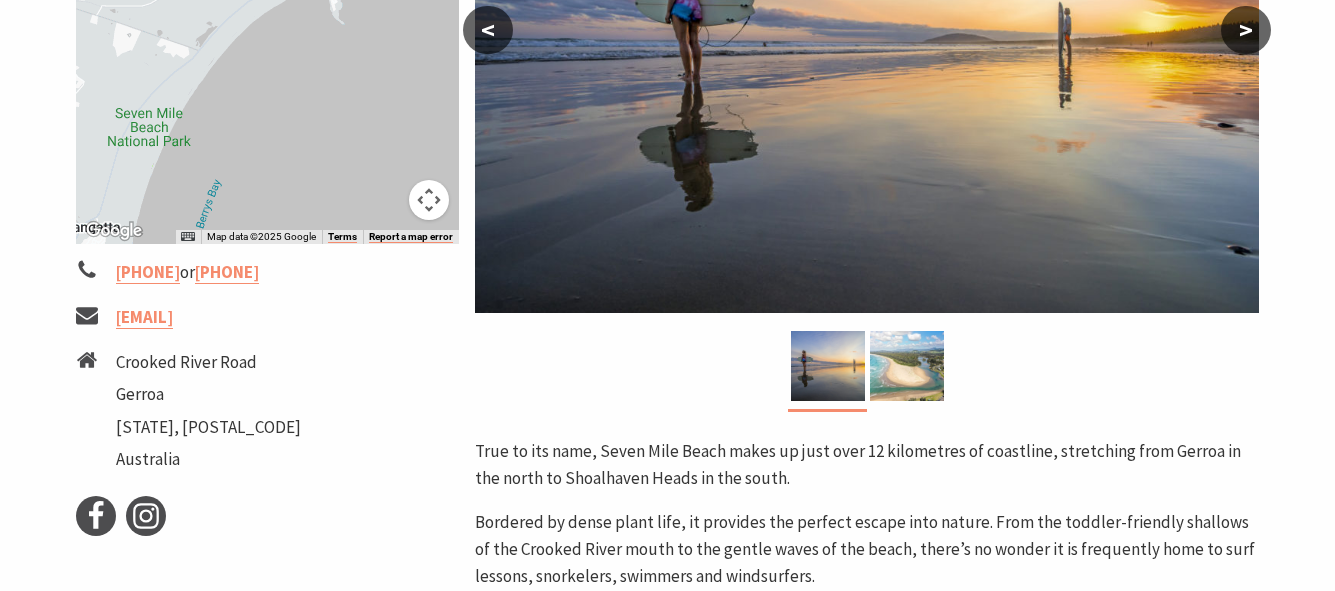 scroll, scrollTop: 578, scrollLeft: 0, axis: vertical 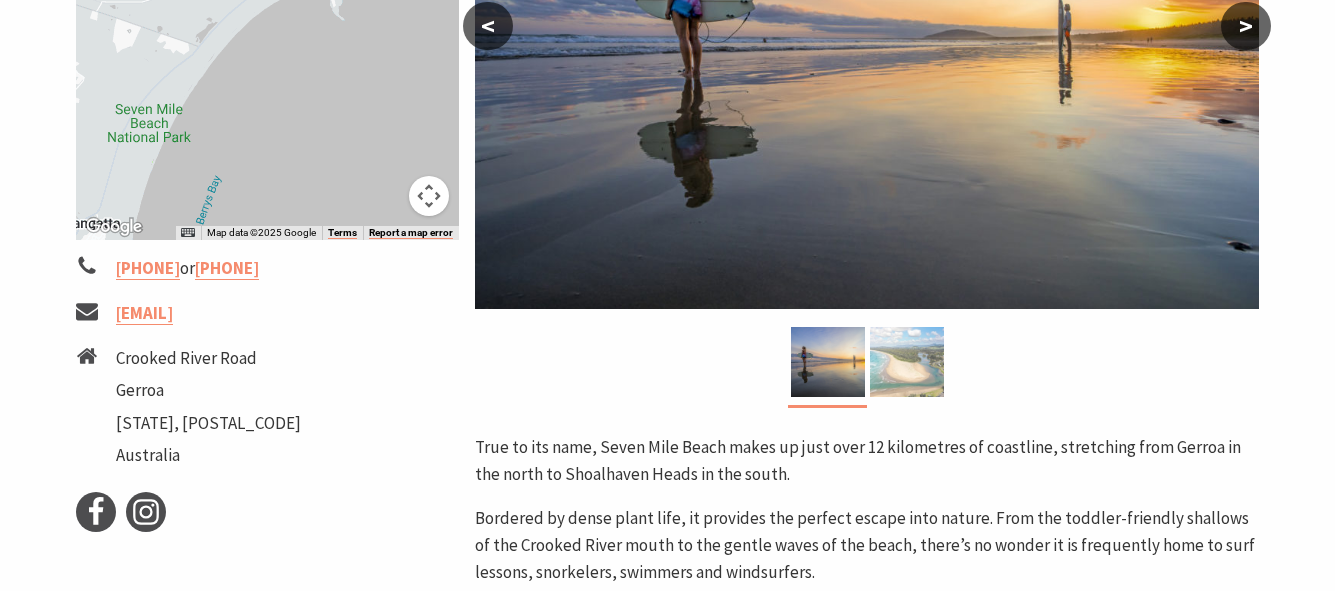 click at bounding box center (907, 362) 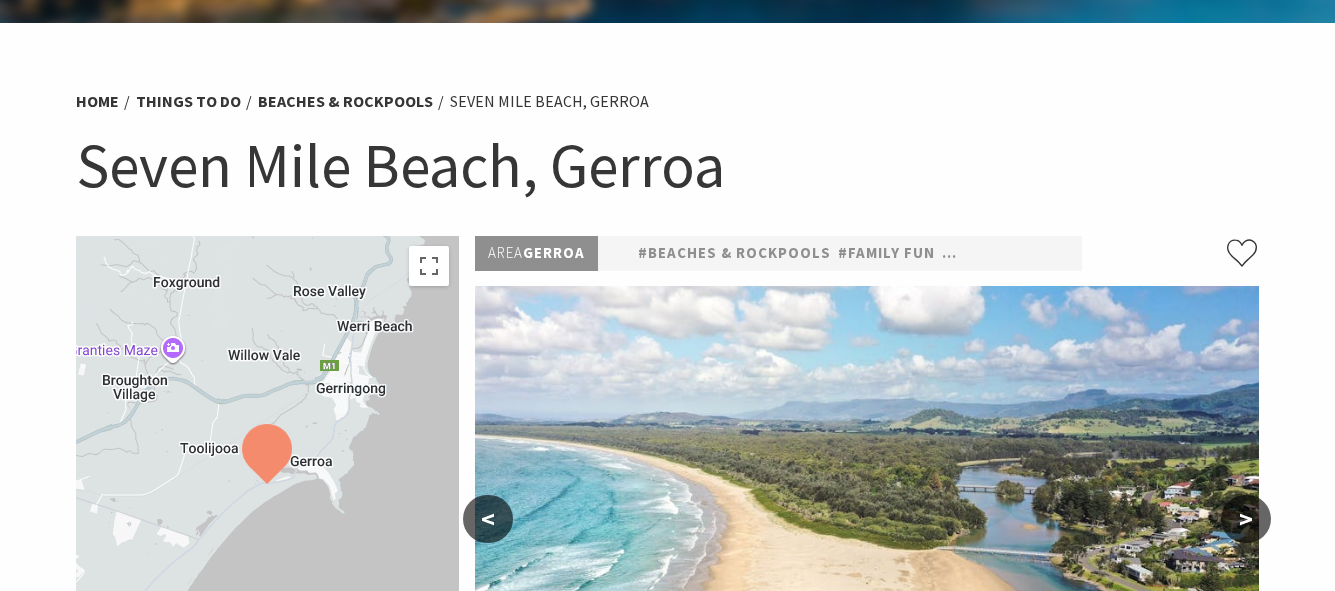 scroll, scrollTop: 0, scrollLeft: 0, axis: both 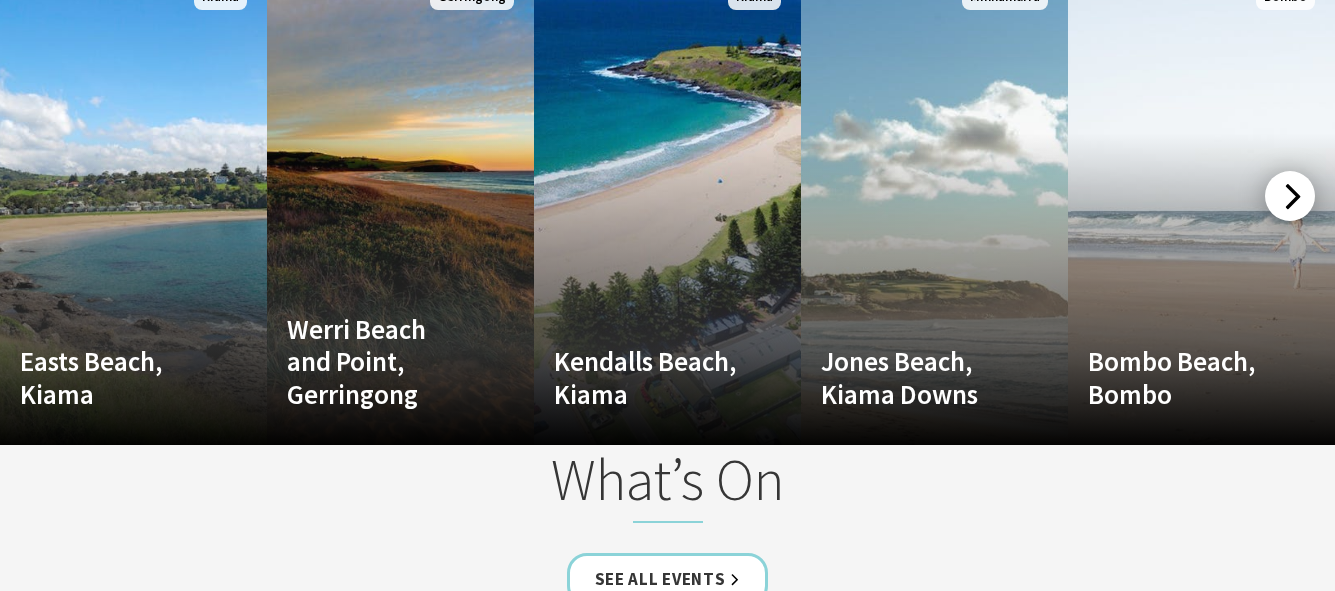 click at bounding box center (1290, 196) 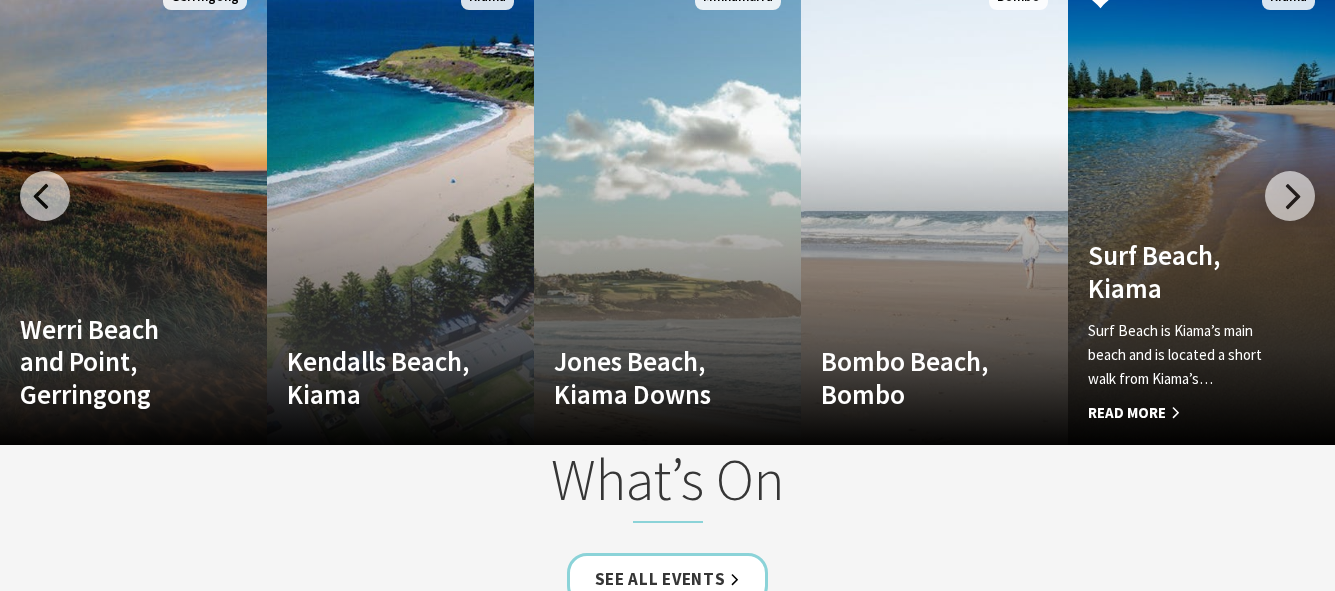 click on "Surf Beach is Kiama’s main beach and is located a short walk from Kiama’s…" at bounding box center (1181, 355) 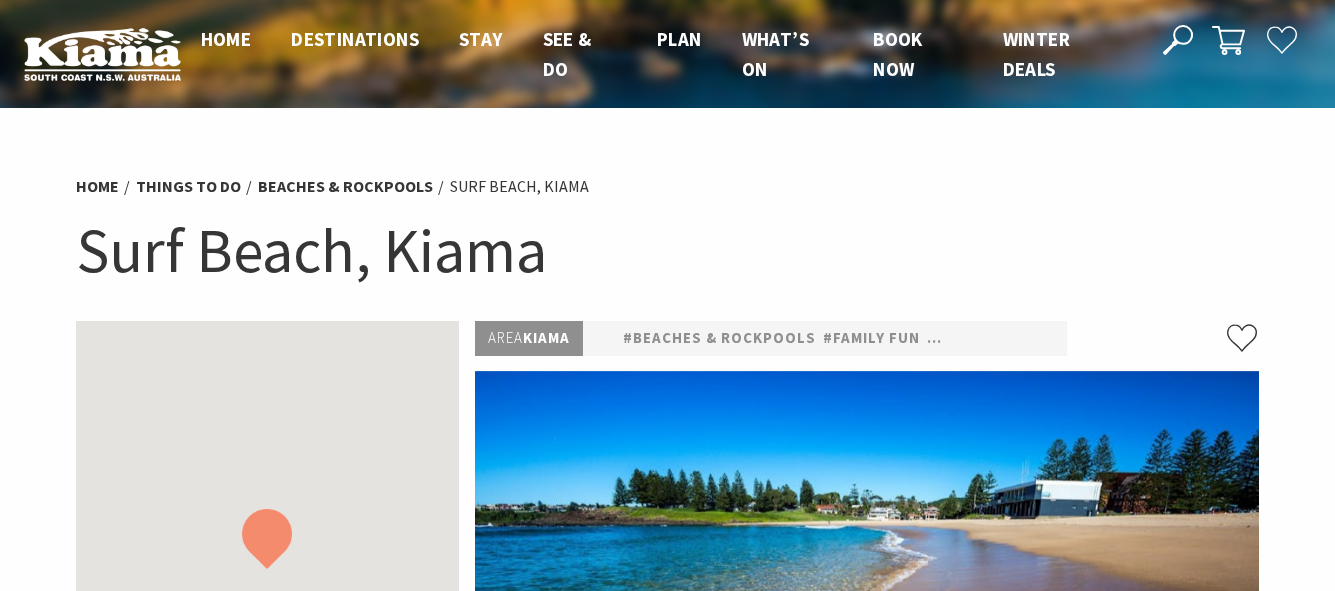 scroll, scrollTop: 0, scrollLeft: 0, axis: both 